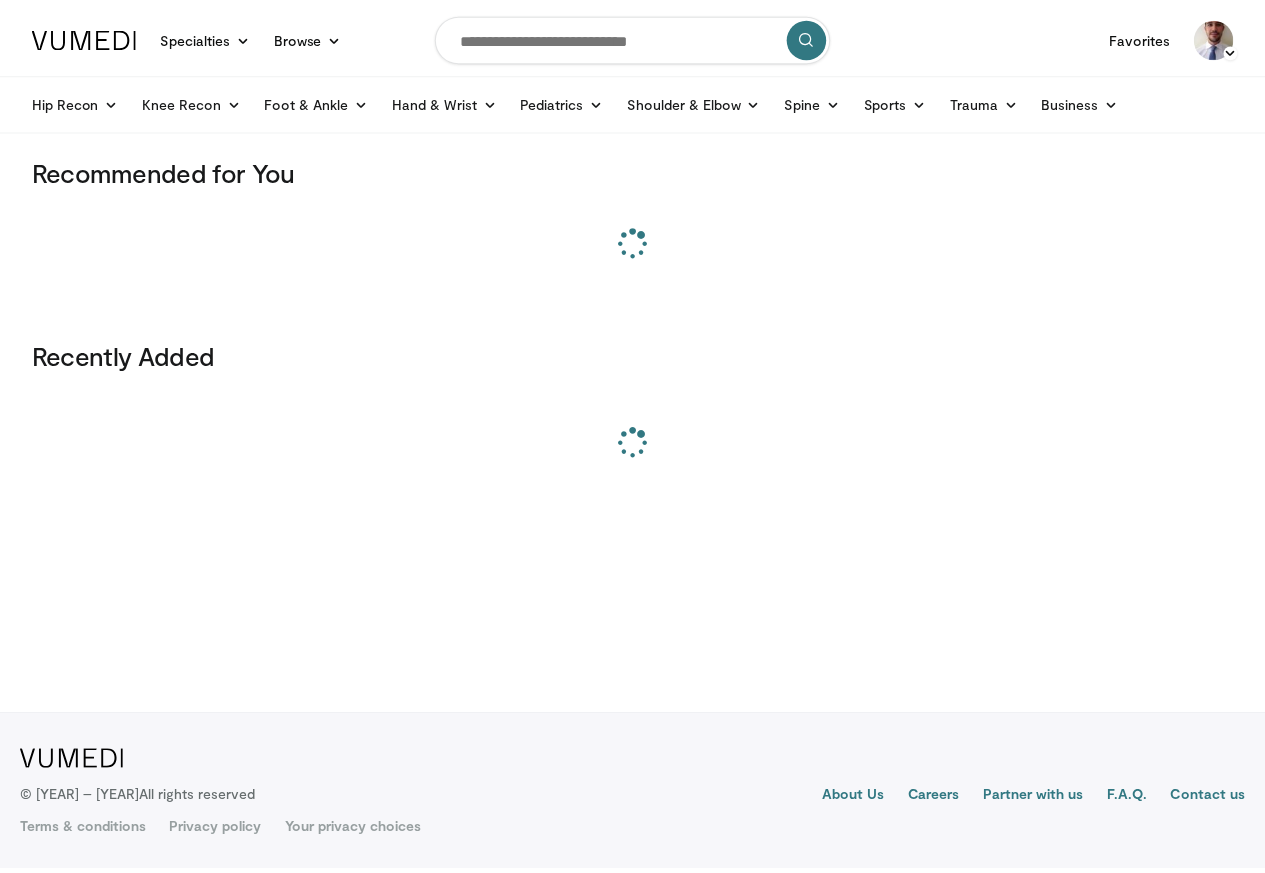 scroll, scrollTop: 0, scrollLeft: 0, axis: both 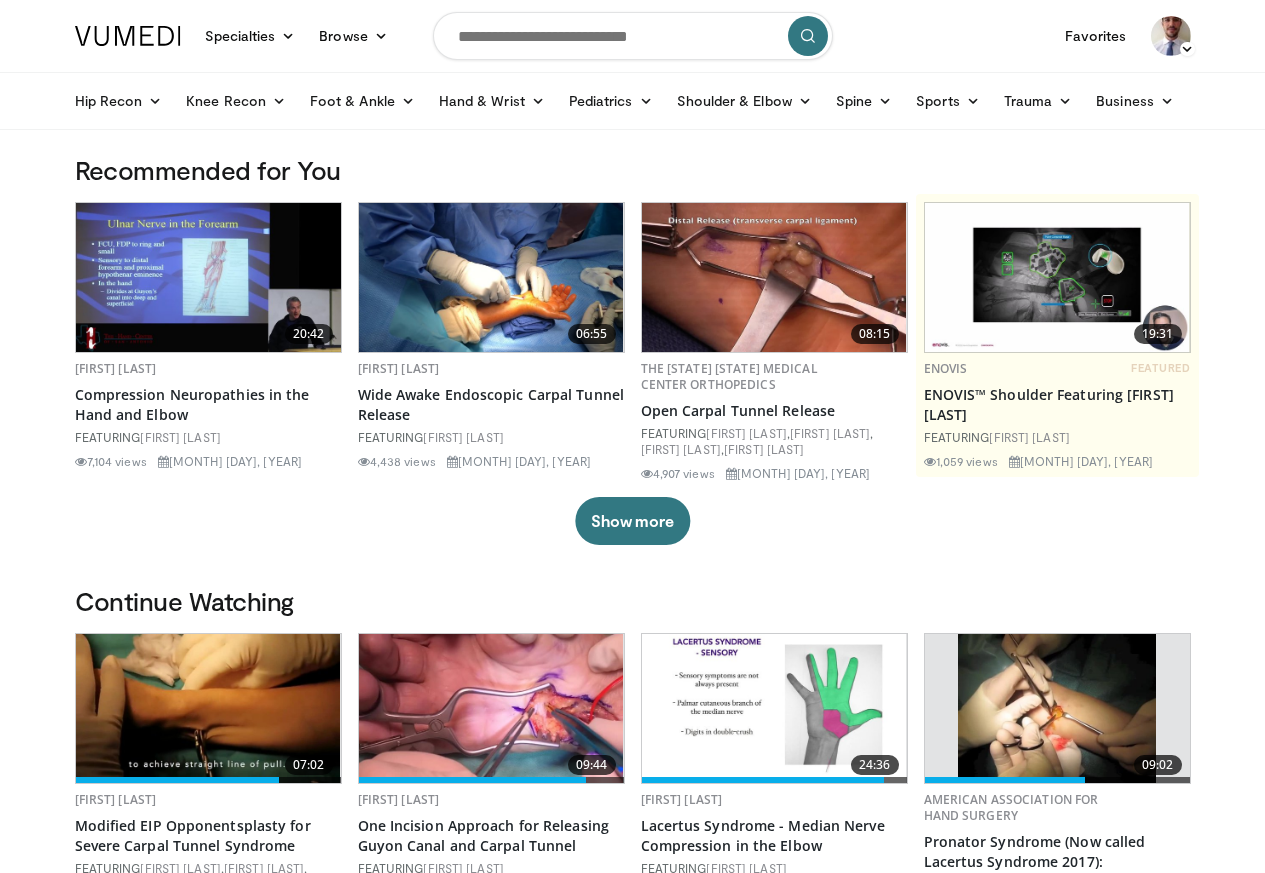 click at bounding box center (633, 36) 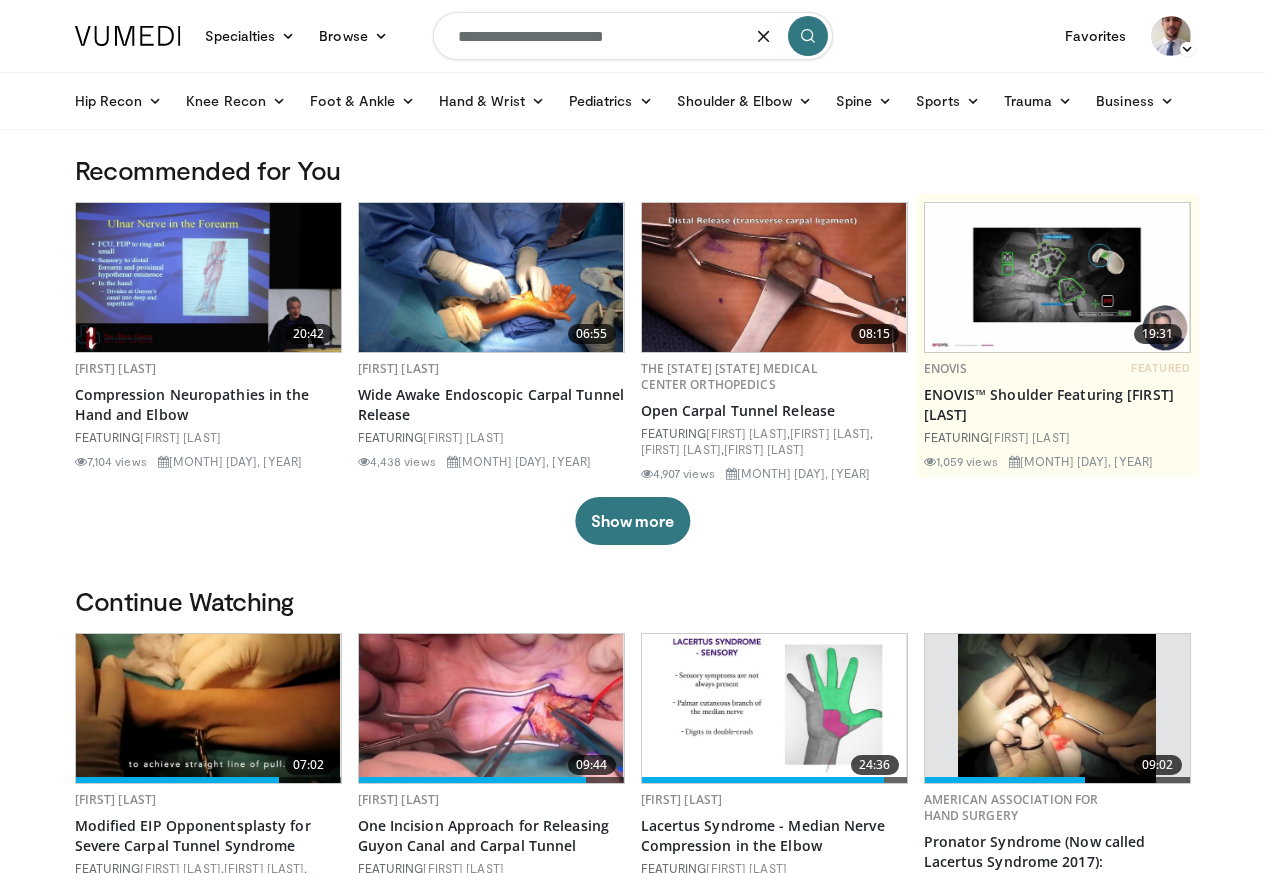 type on "**********" 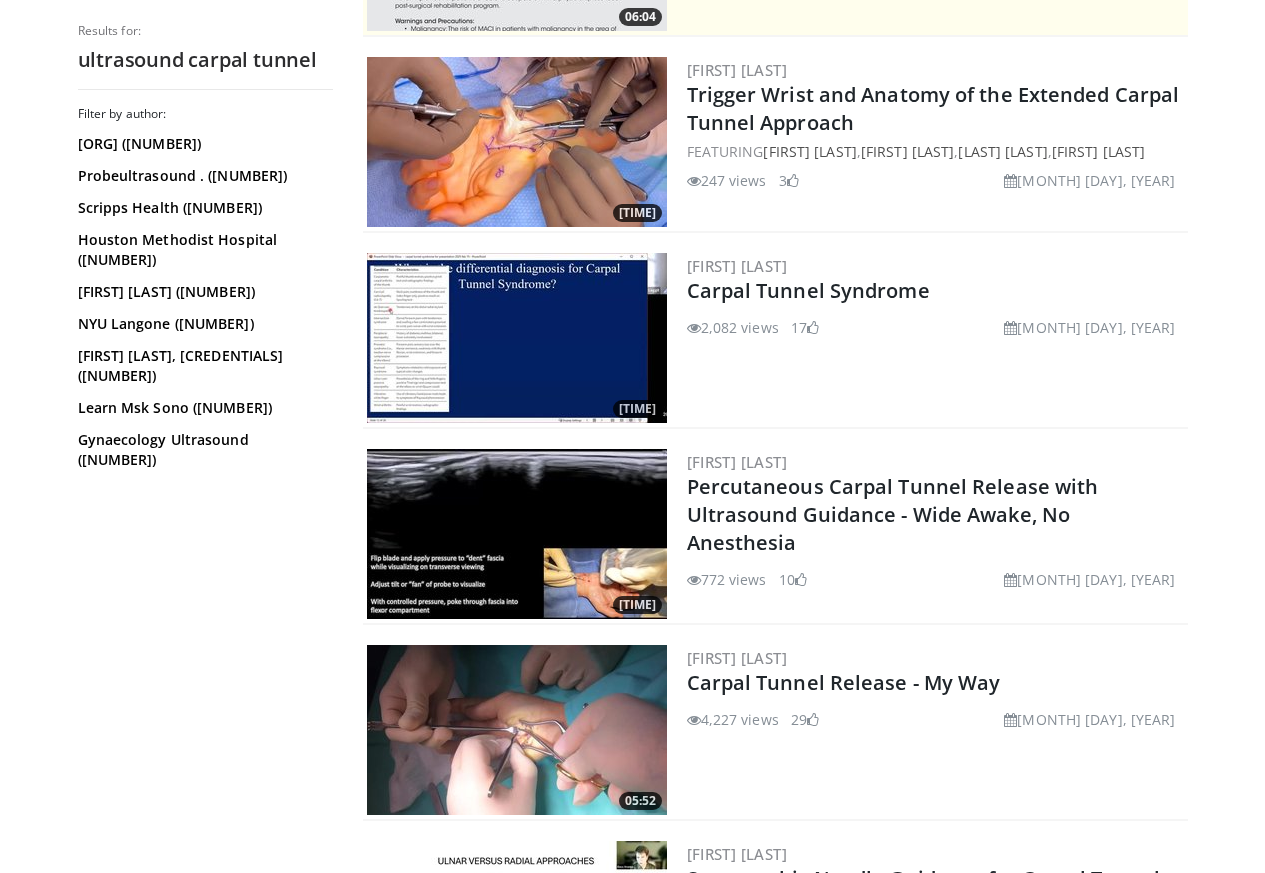 scroll, scrollTop: 600, scrollLeft: 0, axis: vertical 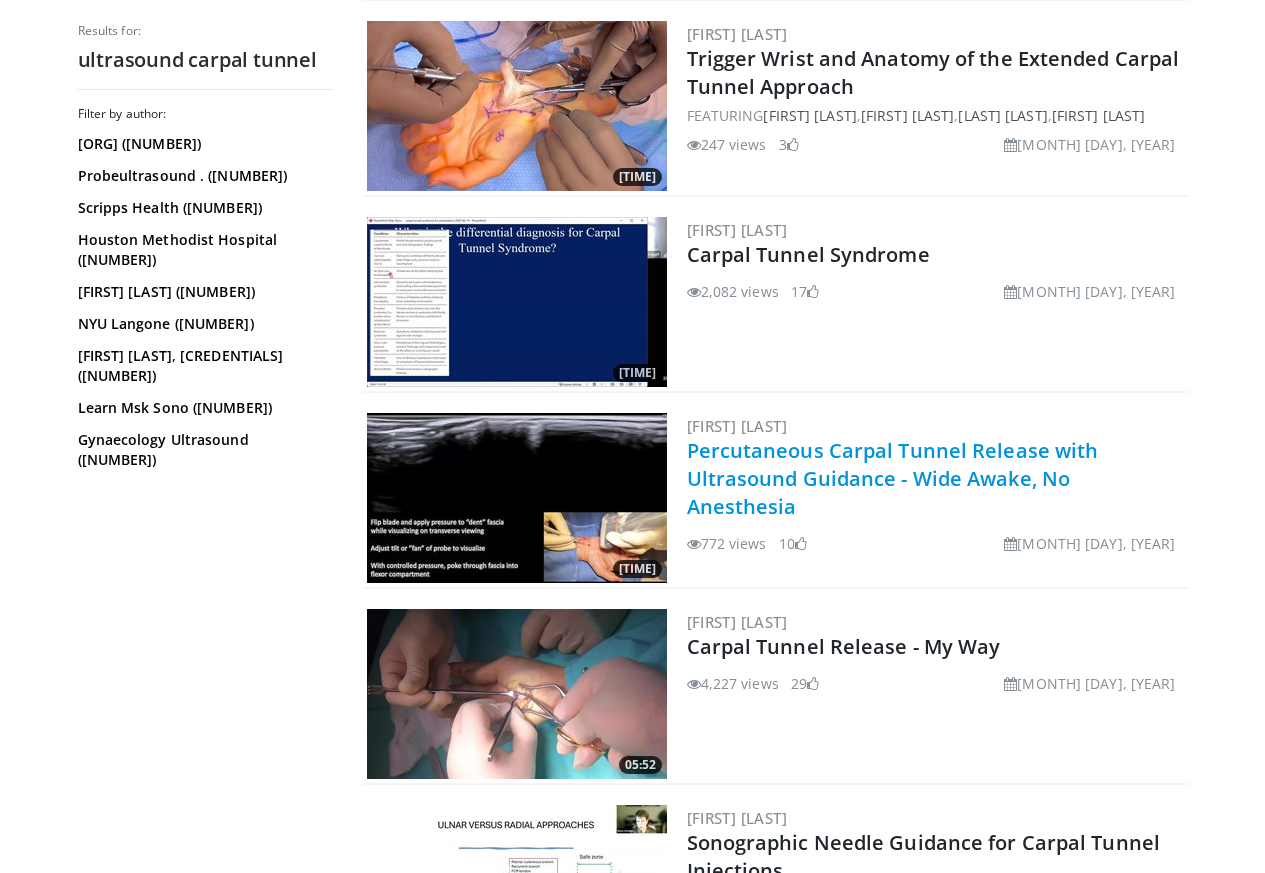 click on "Percutaneous Carpal Tunnel Release with Ultrasound Guidance - Wide Awake, No Anesthesia" at bounding box center (893, 478) 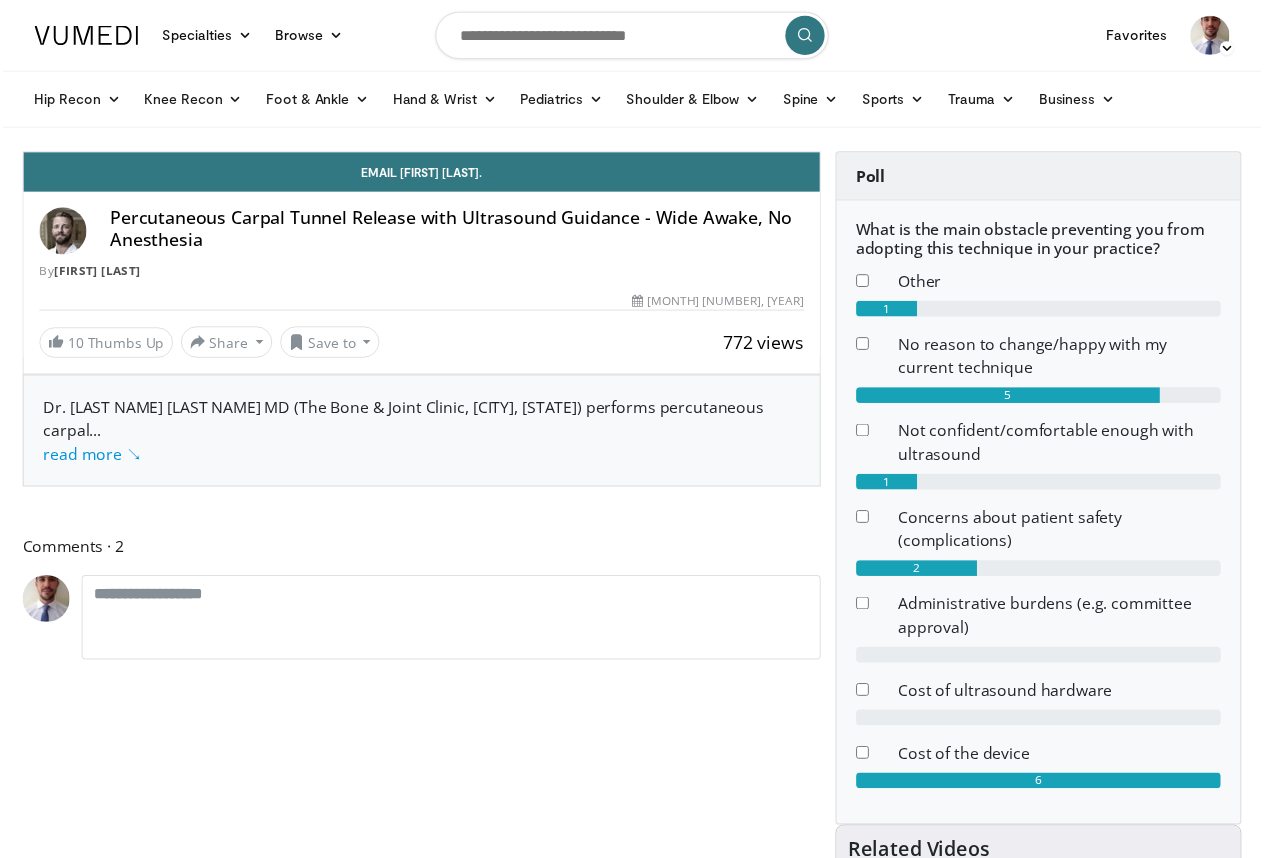 scroll, scrollTop: 0, scrollLeft: 0, axis: both 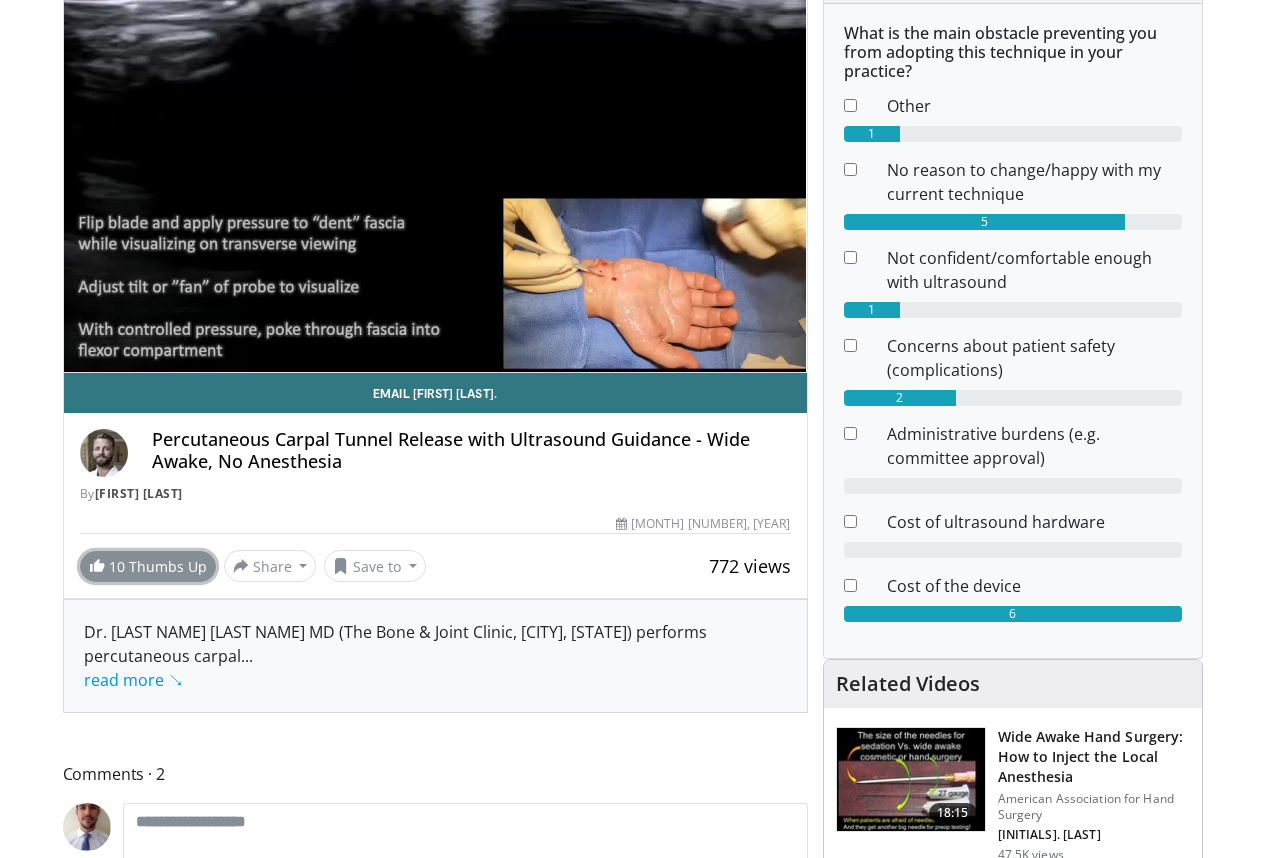 click on "10
Thumbs Up" at bounding box center [148, 566] 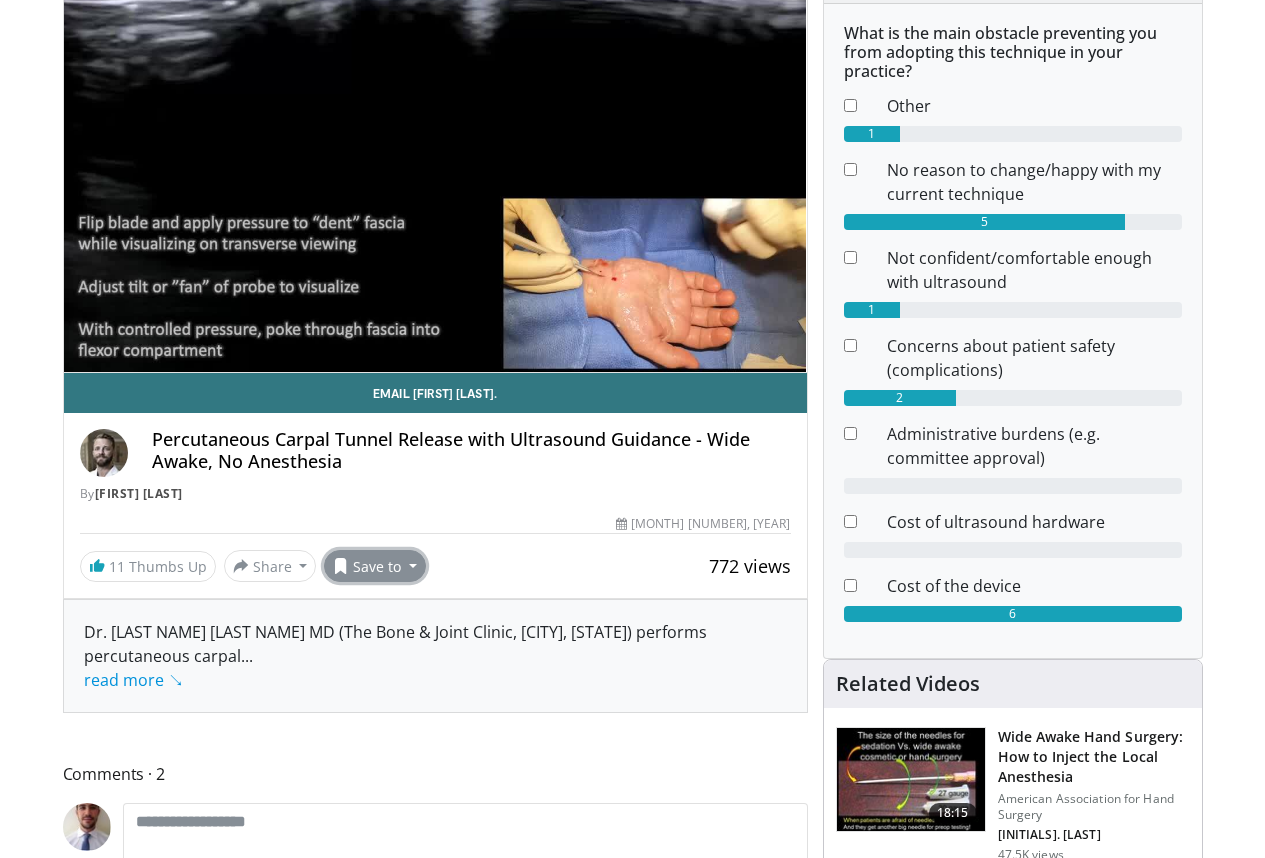 click on "Save to" at bounding box center (375, 566) 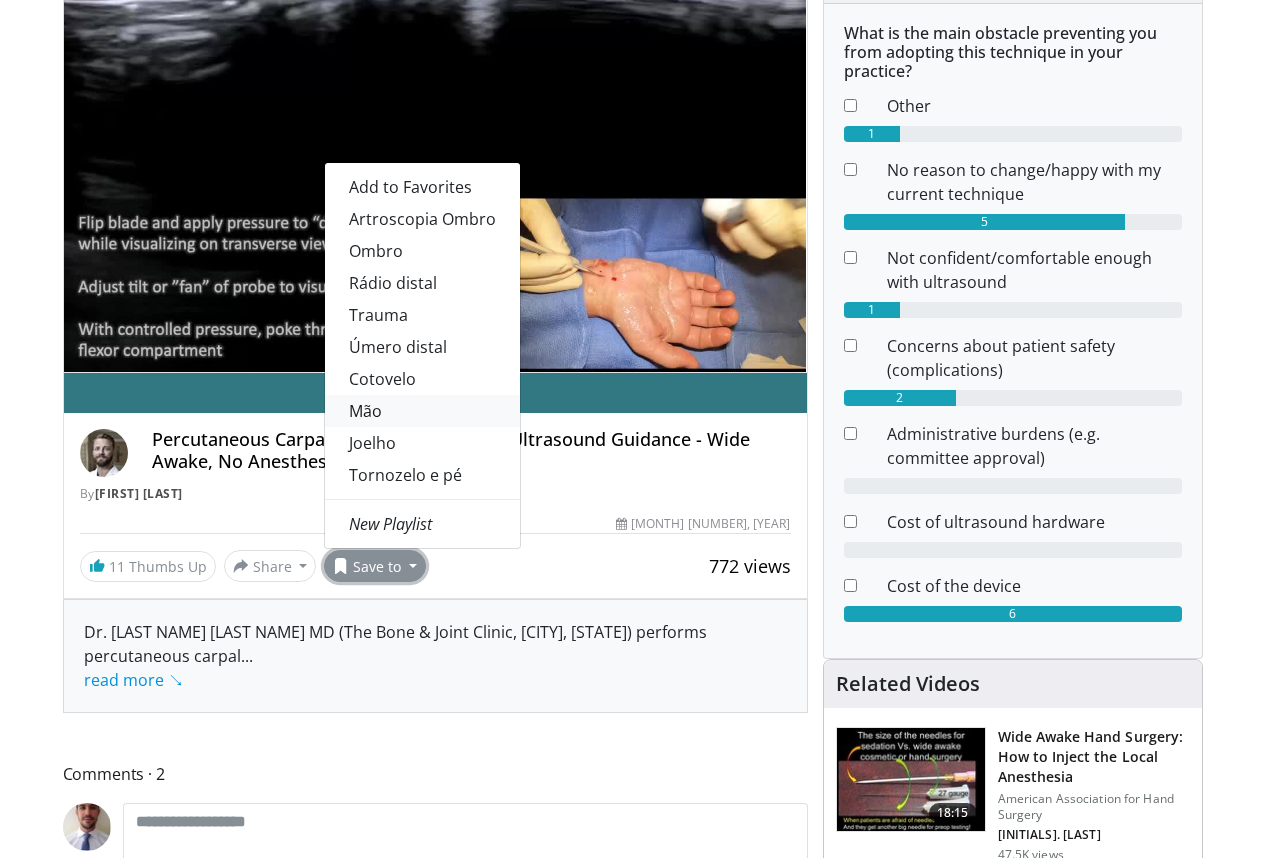click on "Mão" at bounding box center (422, 411) 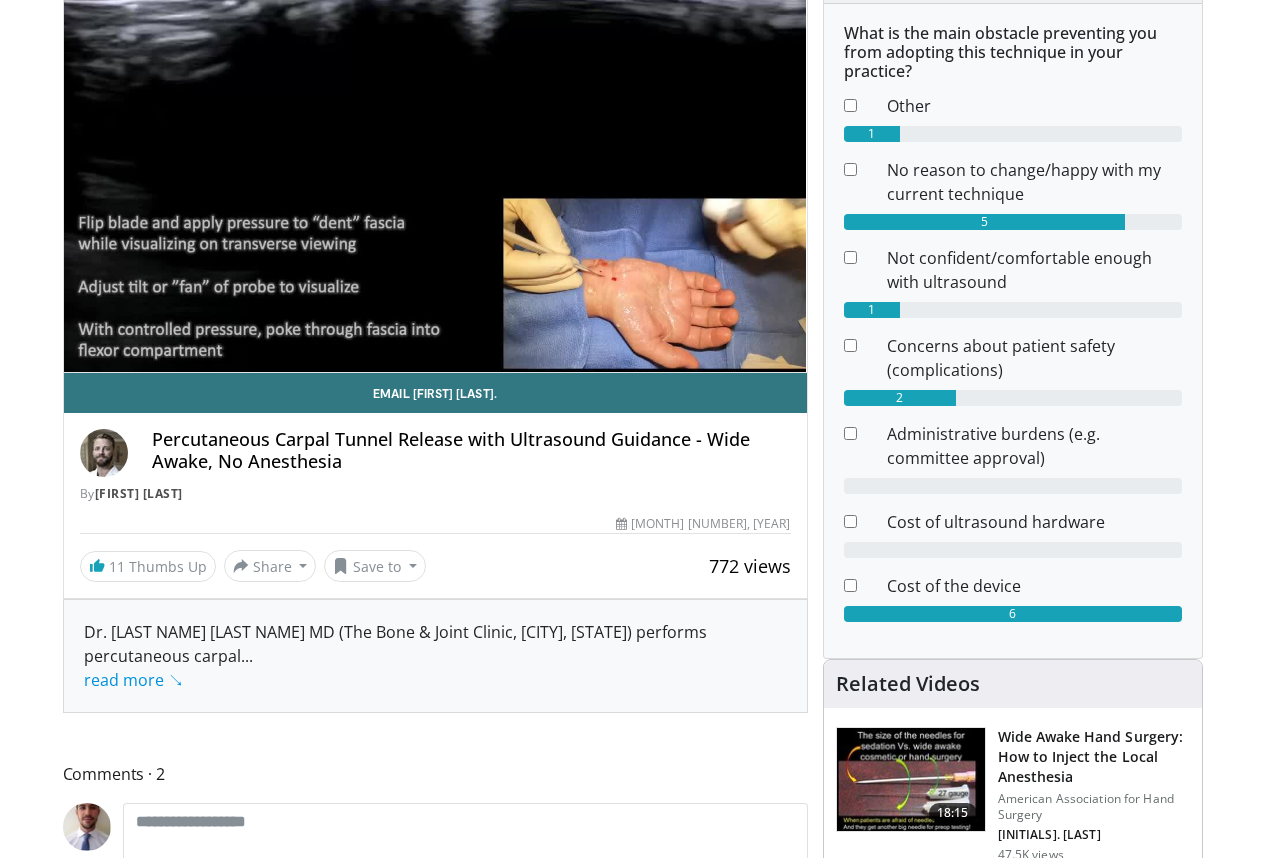 scroll, scrollTop: 266, scrollLeft: 0, axis: vertical 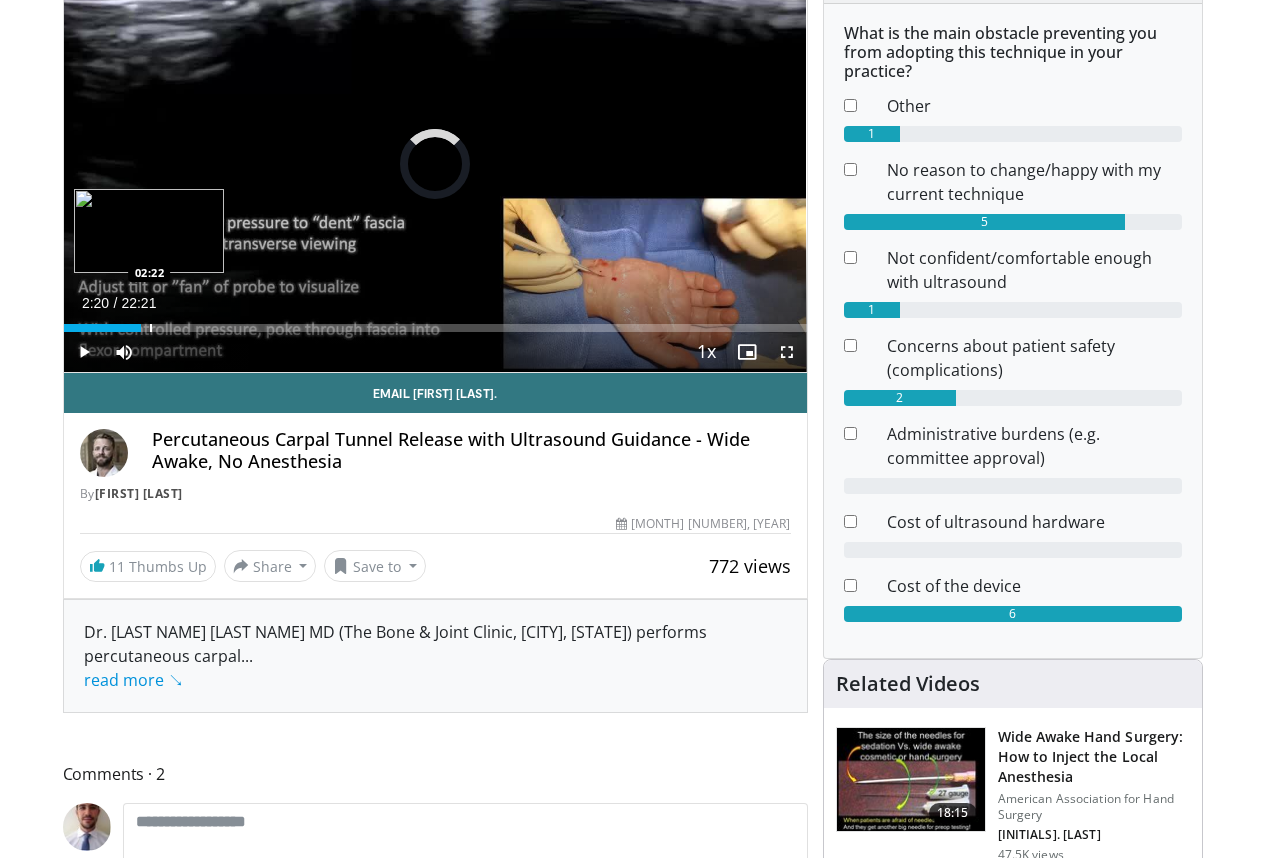 click at bounding box center [151, 328] 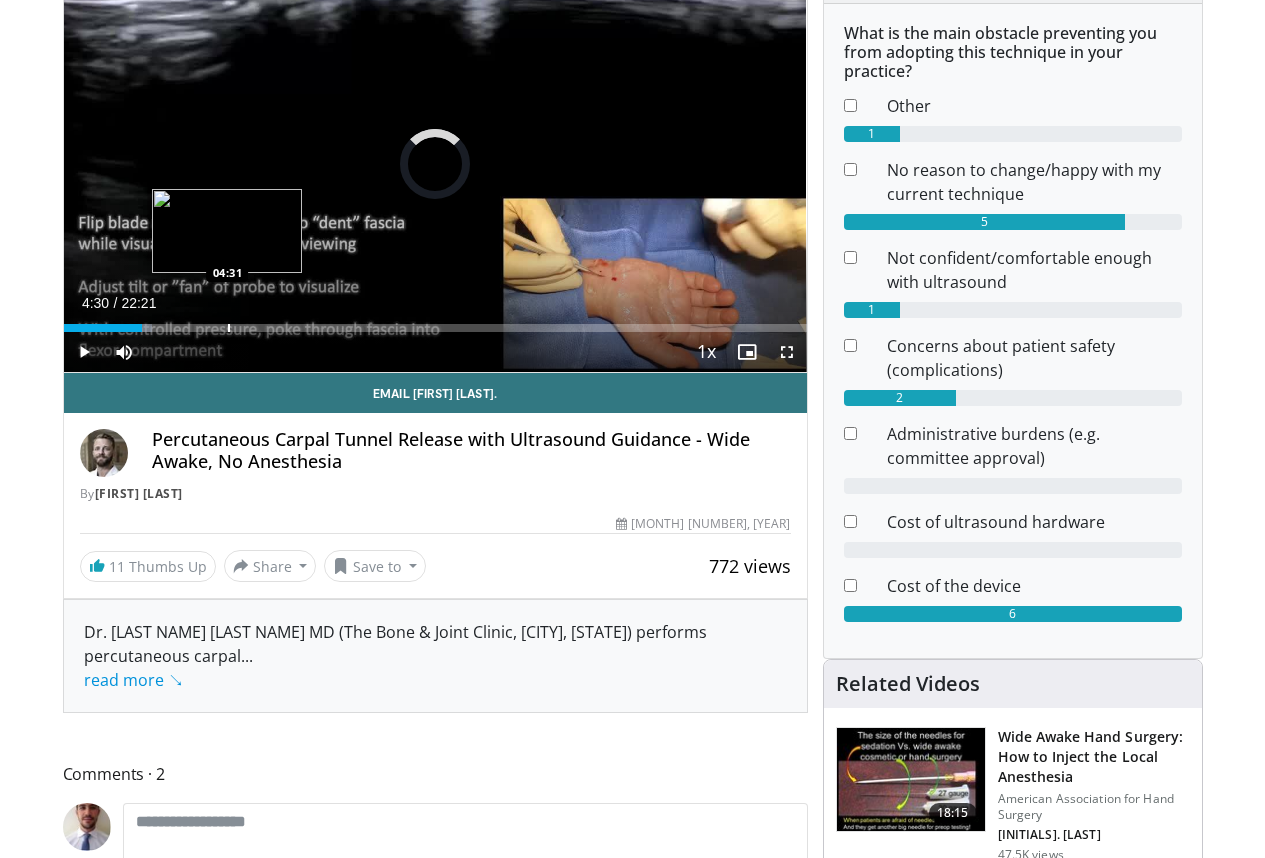 click at bounding box center [229, 328] 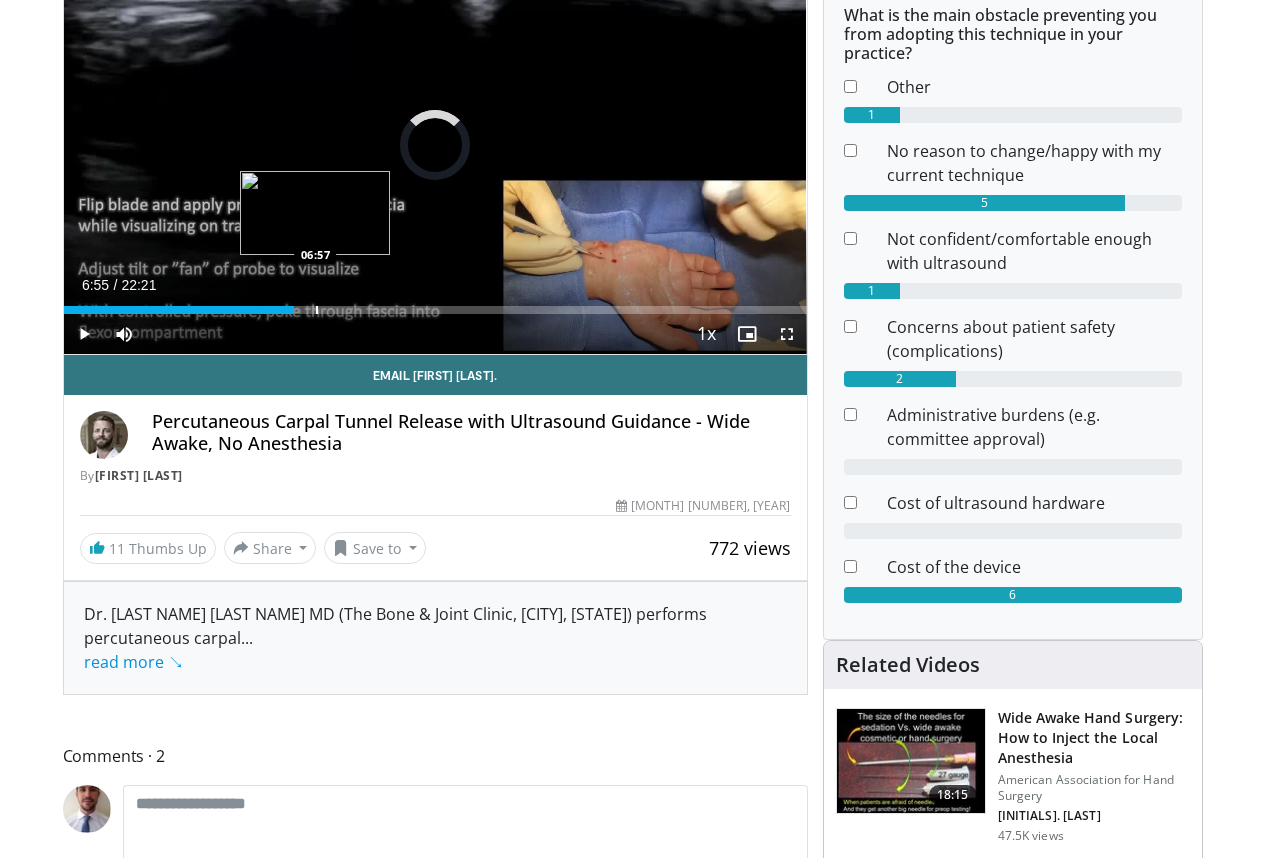 scroll, scrollTop: 200, scrollLeft: 0, axis: vertical 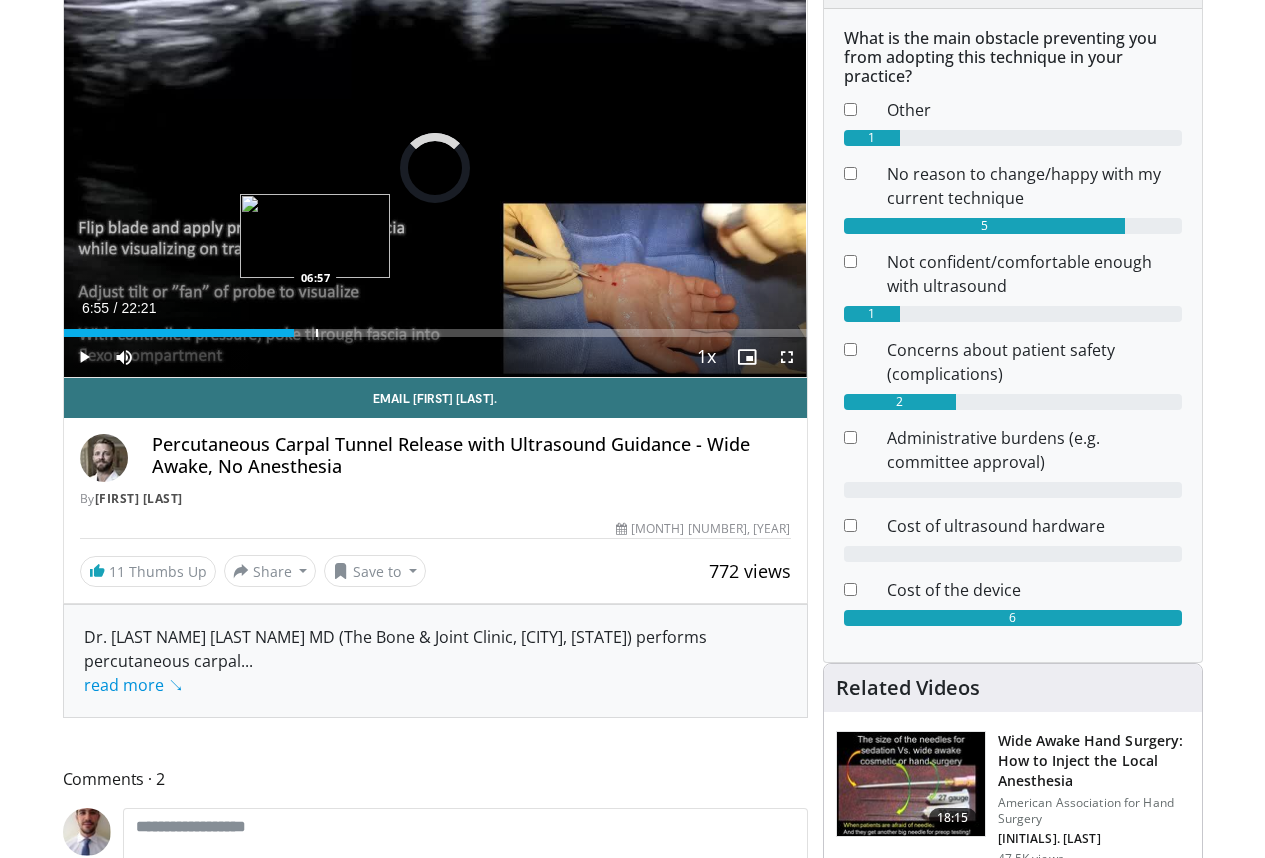 click at bounding box center [317, 333] 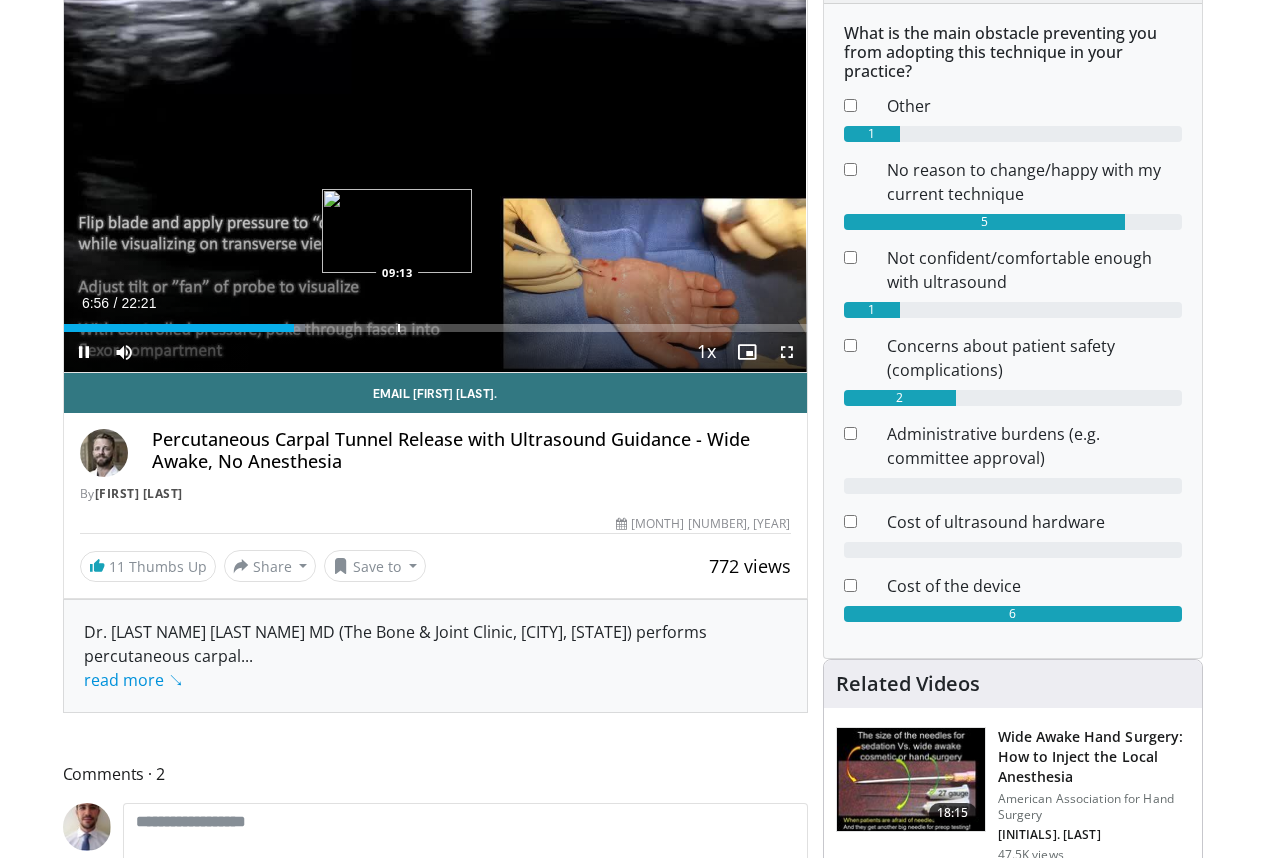 click at bounding box center [399, 328] 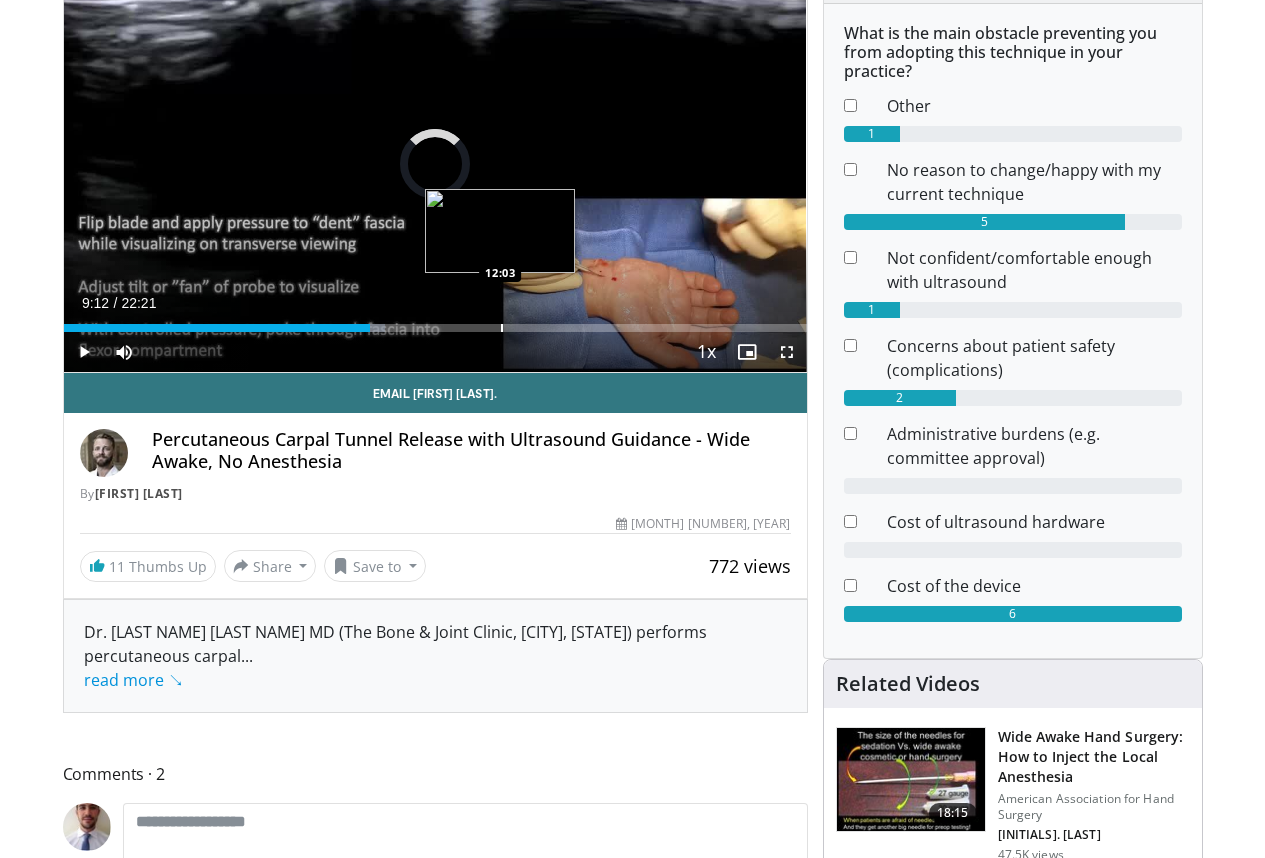 click at bounding box center [502, 328] 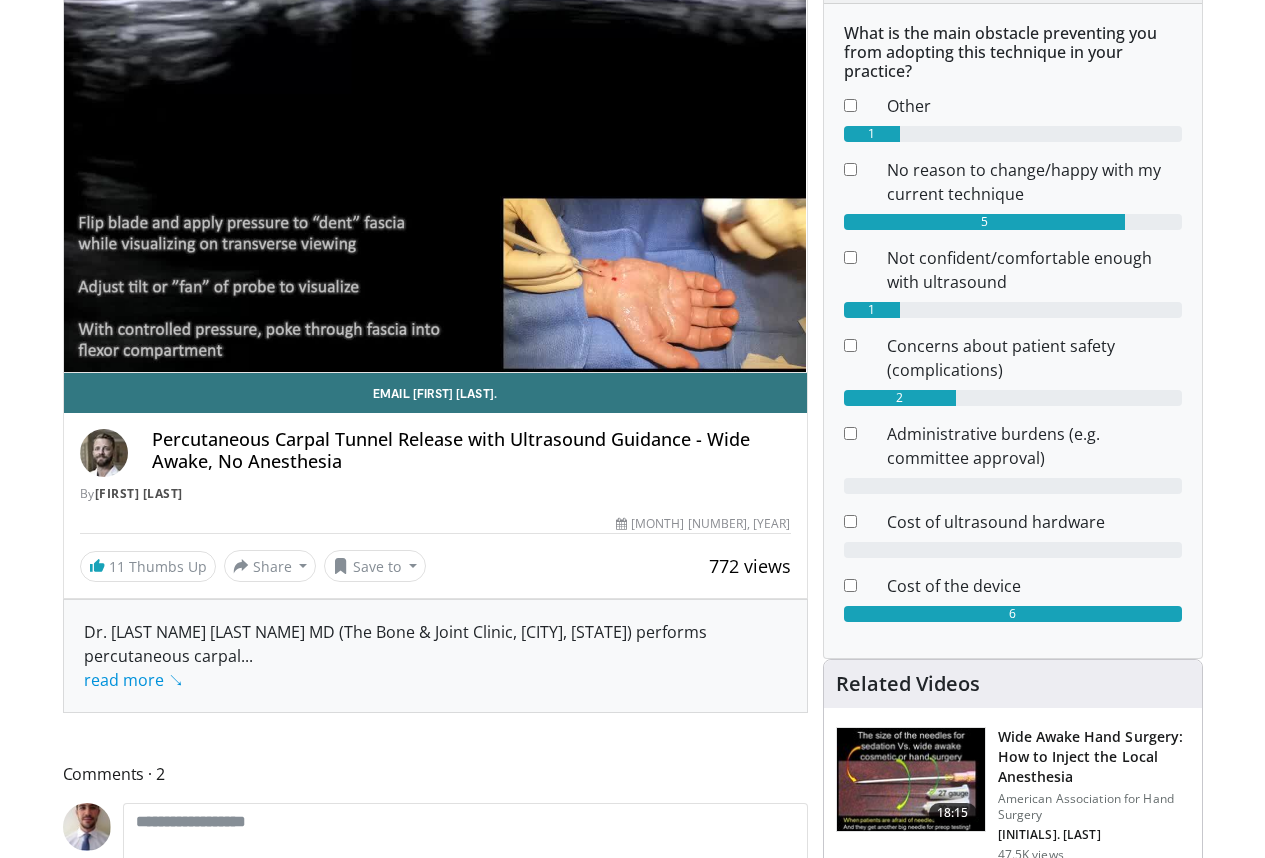 click on "**********" at bounding box center [435, 164] 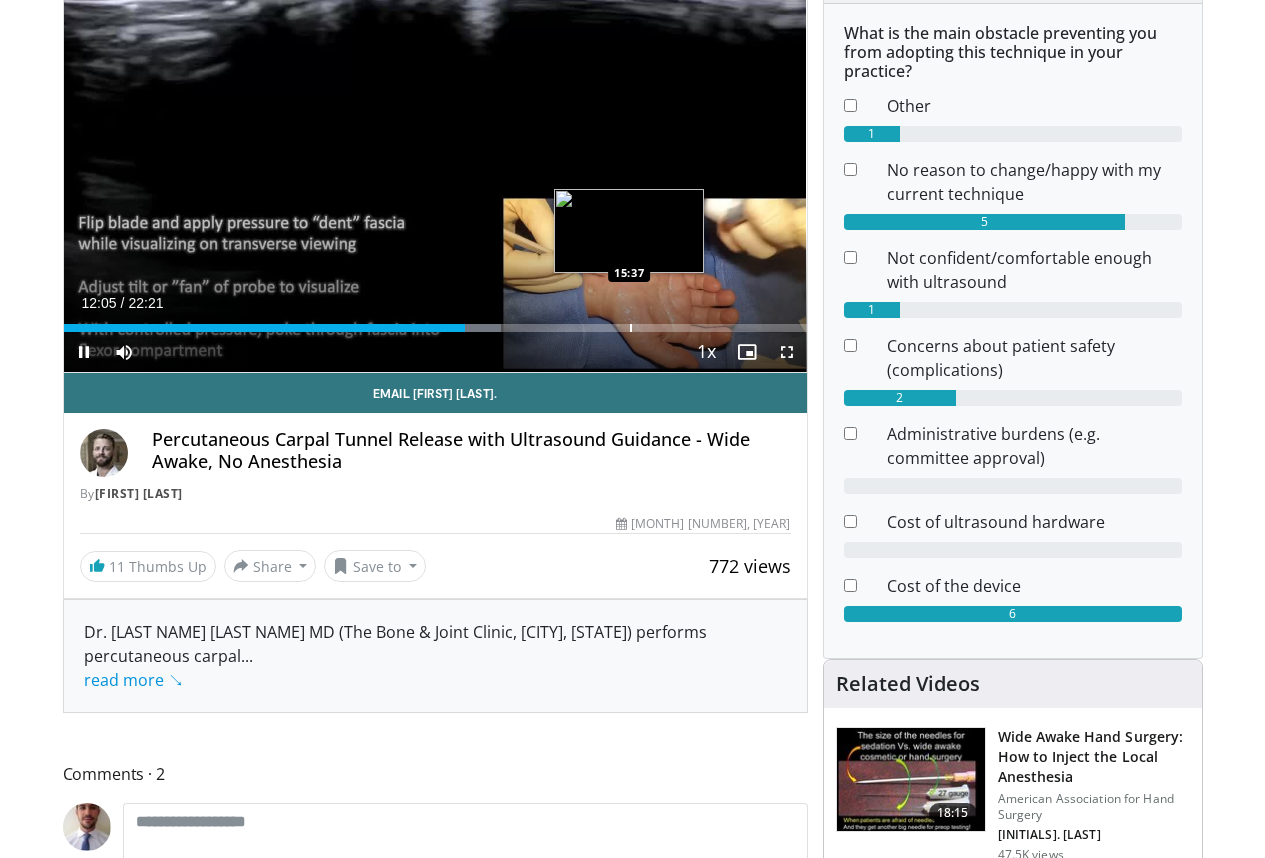 click at bounding box center (631, 328) 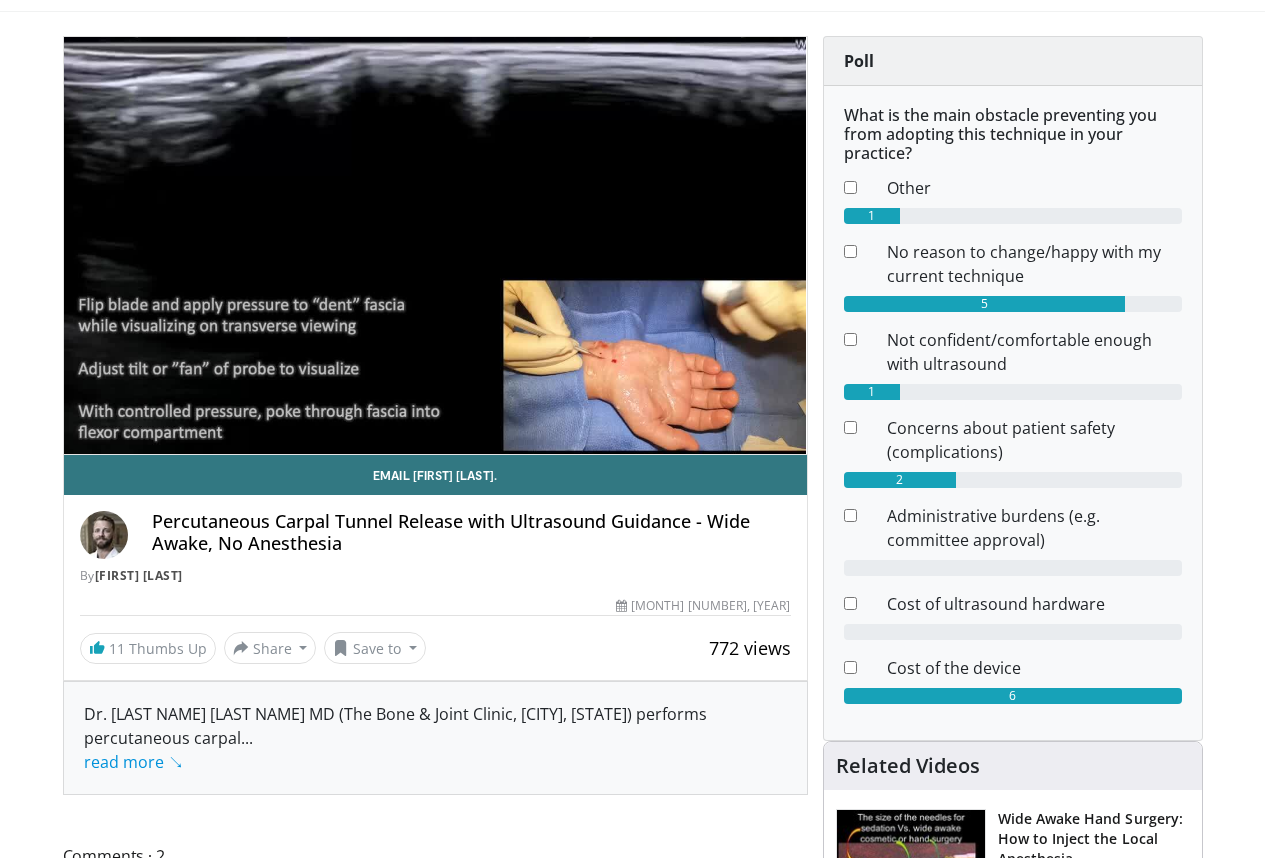 scroll, scrollTop: 0, scrollLeft: 0, axis: both 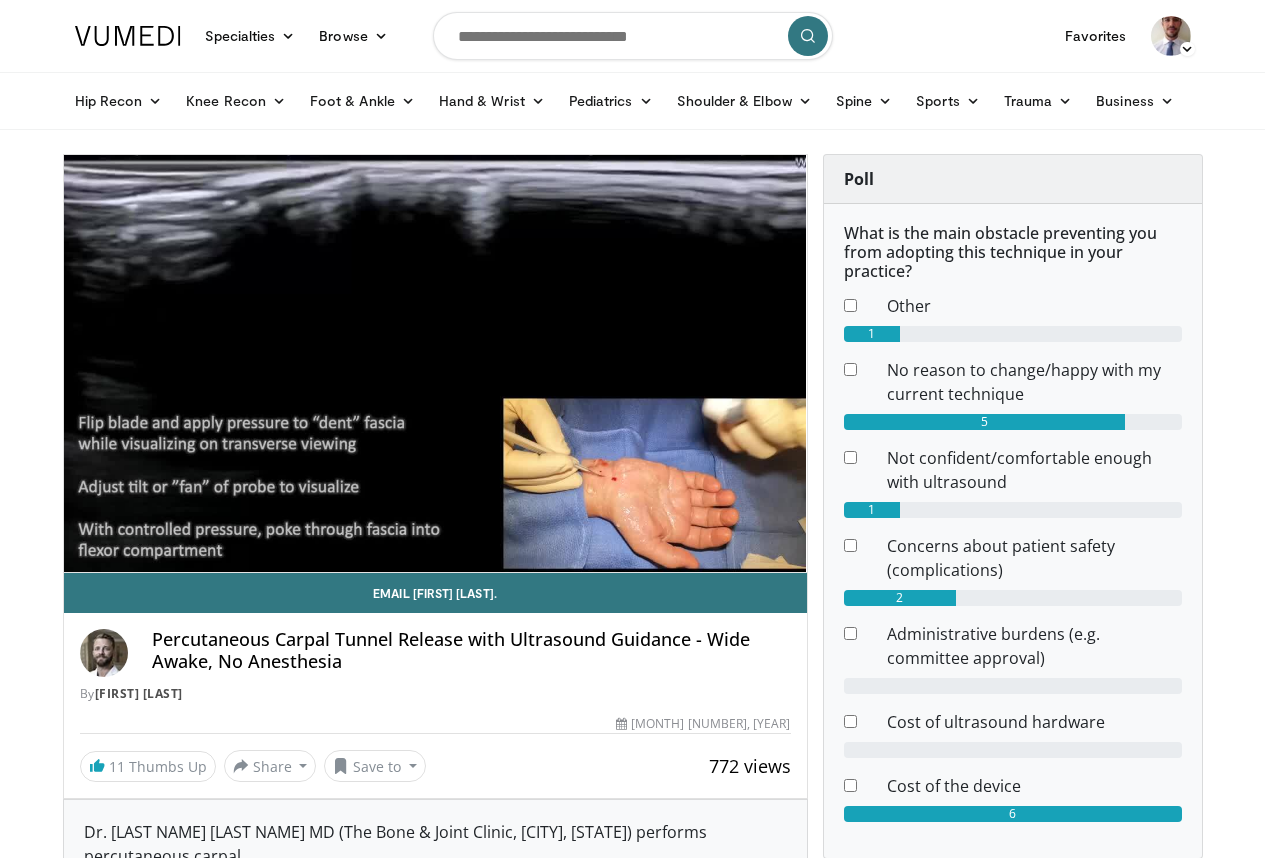 click at bounding box center (633, 36) 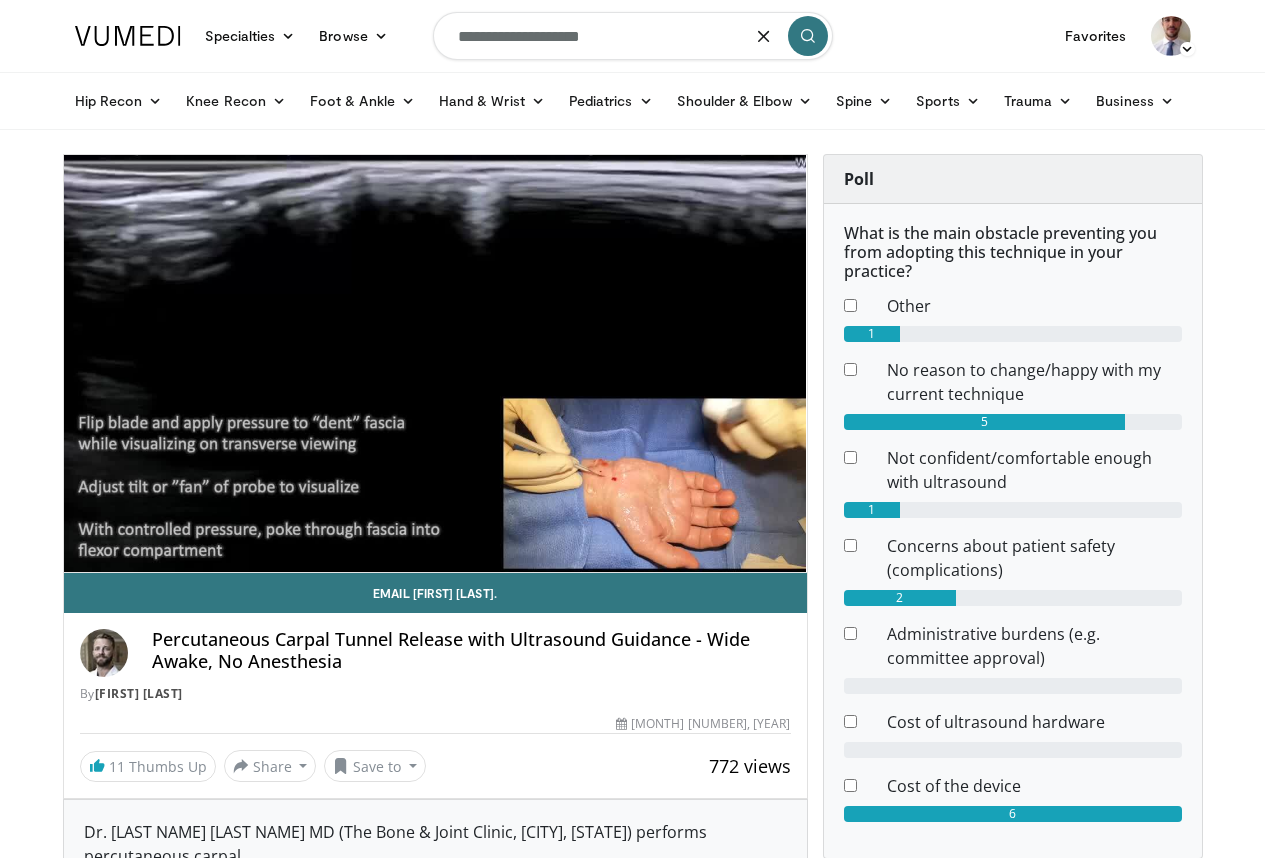 type on "**********" 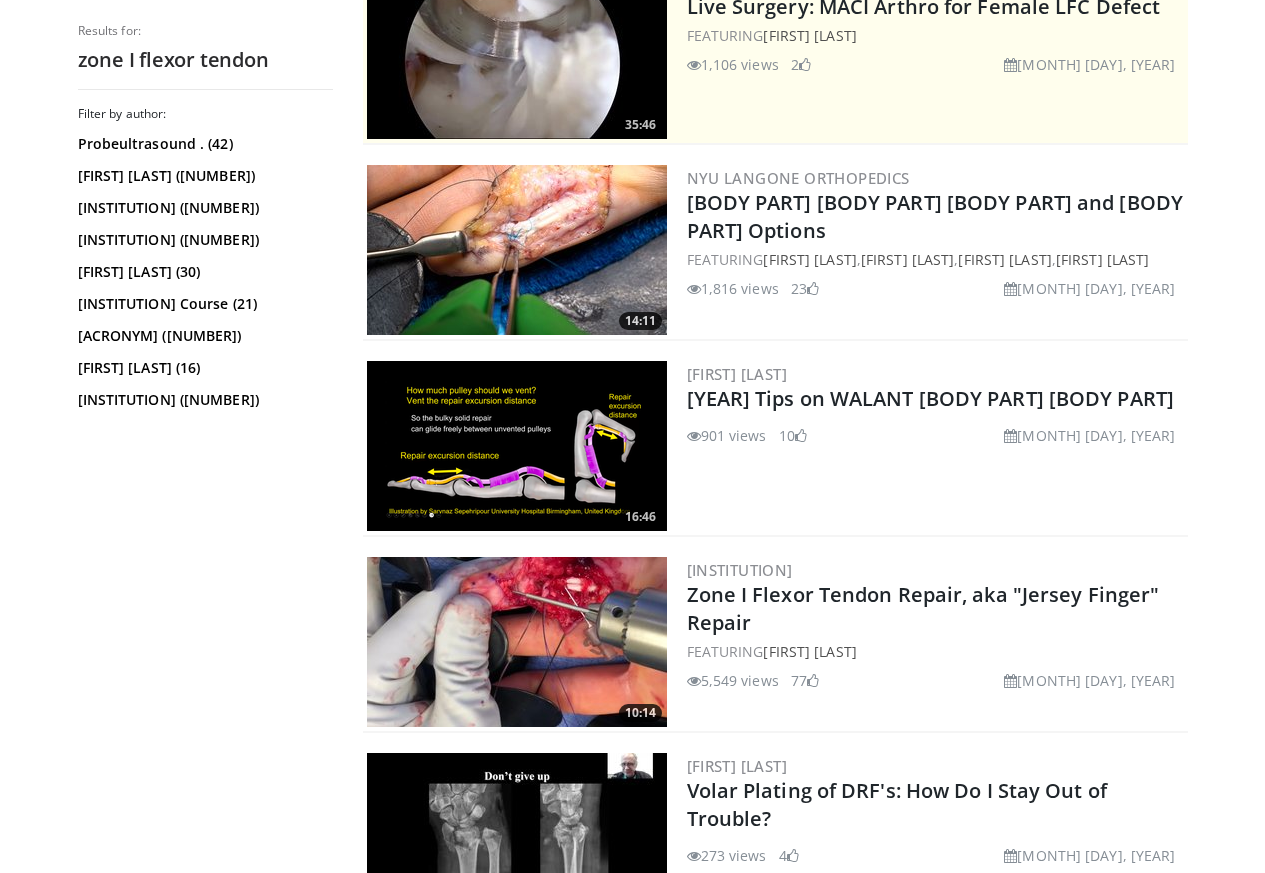 scroll, scrollTop: 400, scrollLeft: 0, axis: vertical 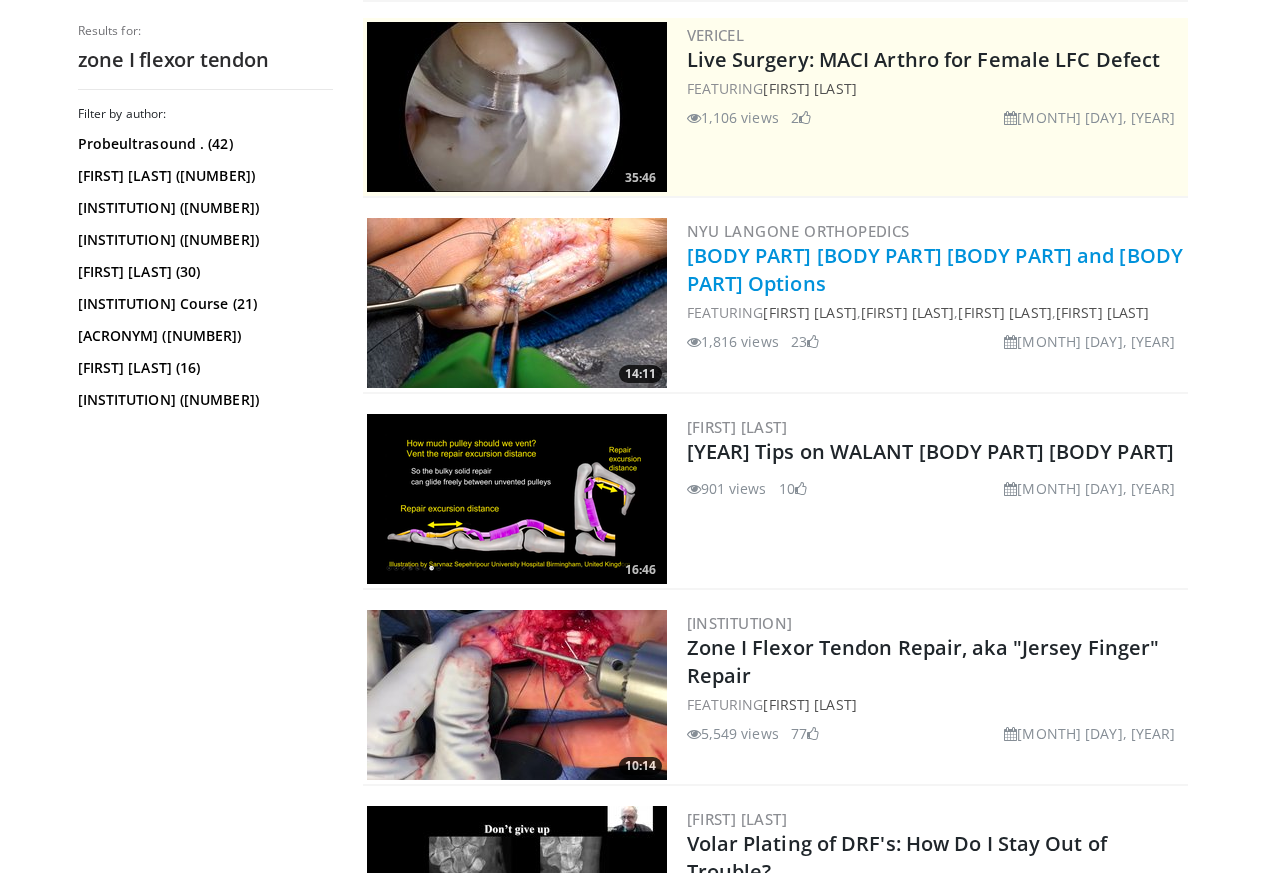 click on "Zone I Flexor Tendon Repair Techniques and Outcomes" at bounding box center (935, 269) 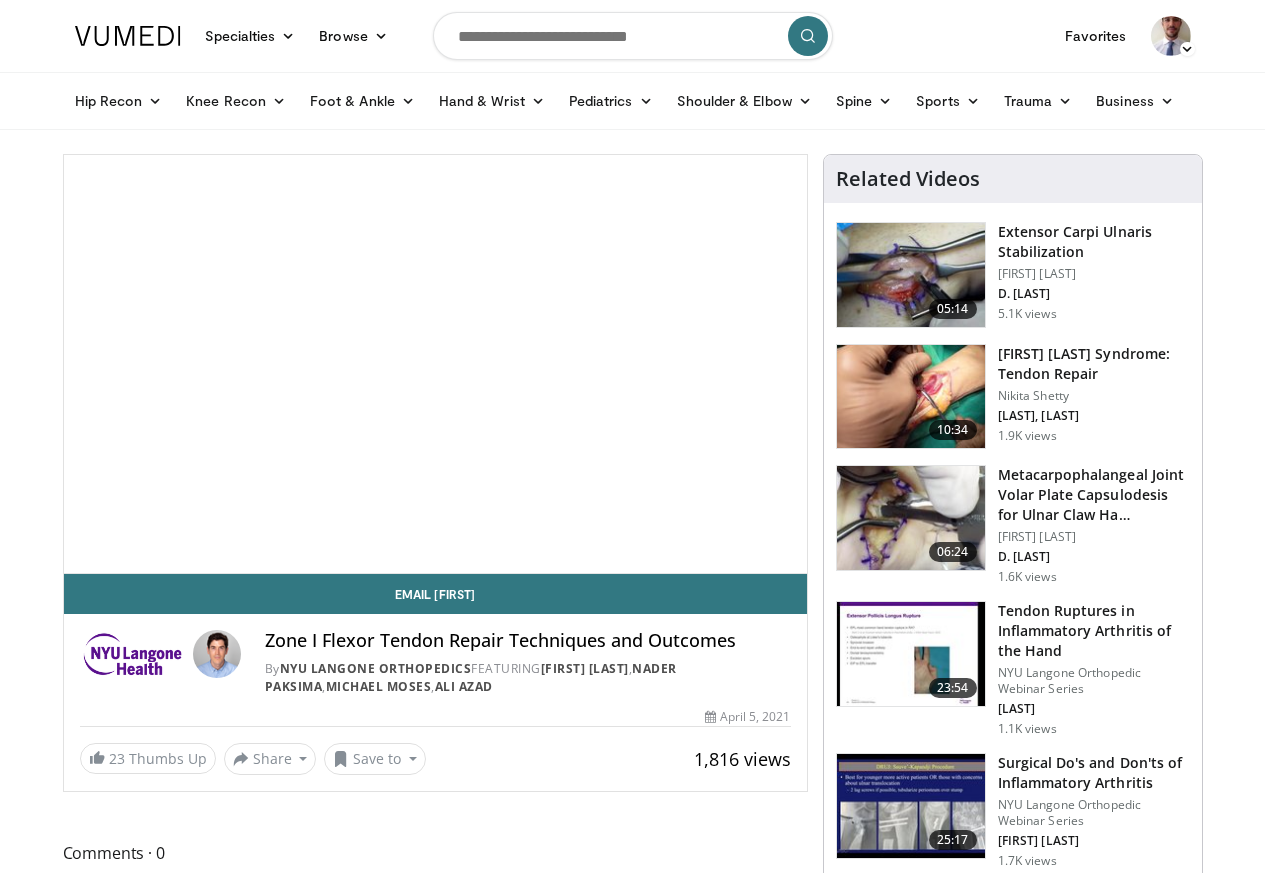 scroll, scrollTop: 0, scrollLeft: 0, axis: both 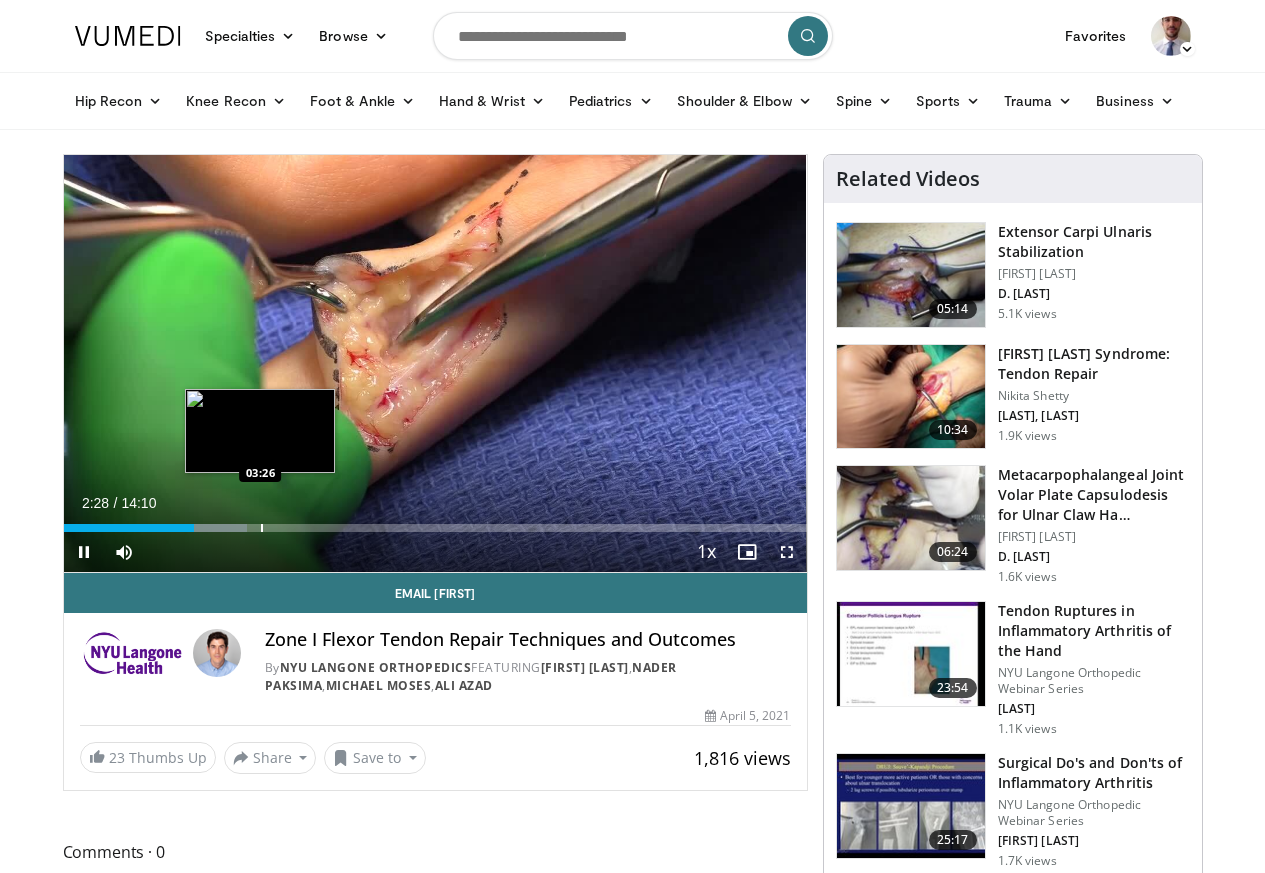 click at bounding box center (262, 528) 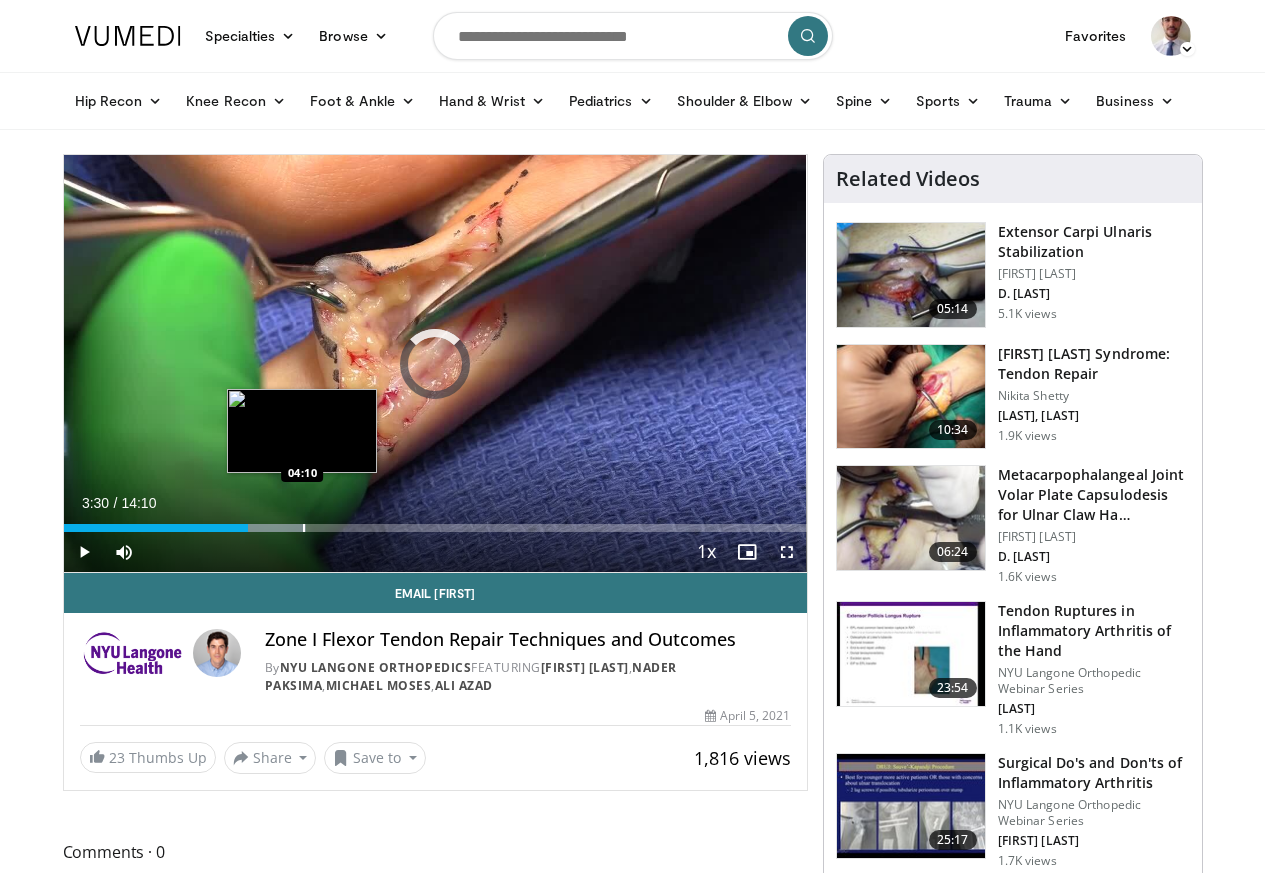 click at bounding box center (304, 528) 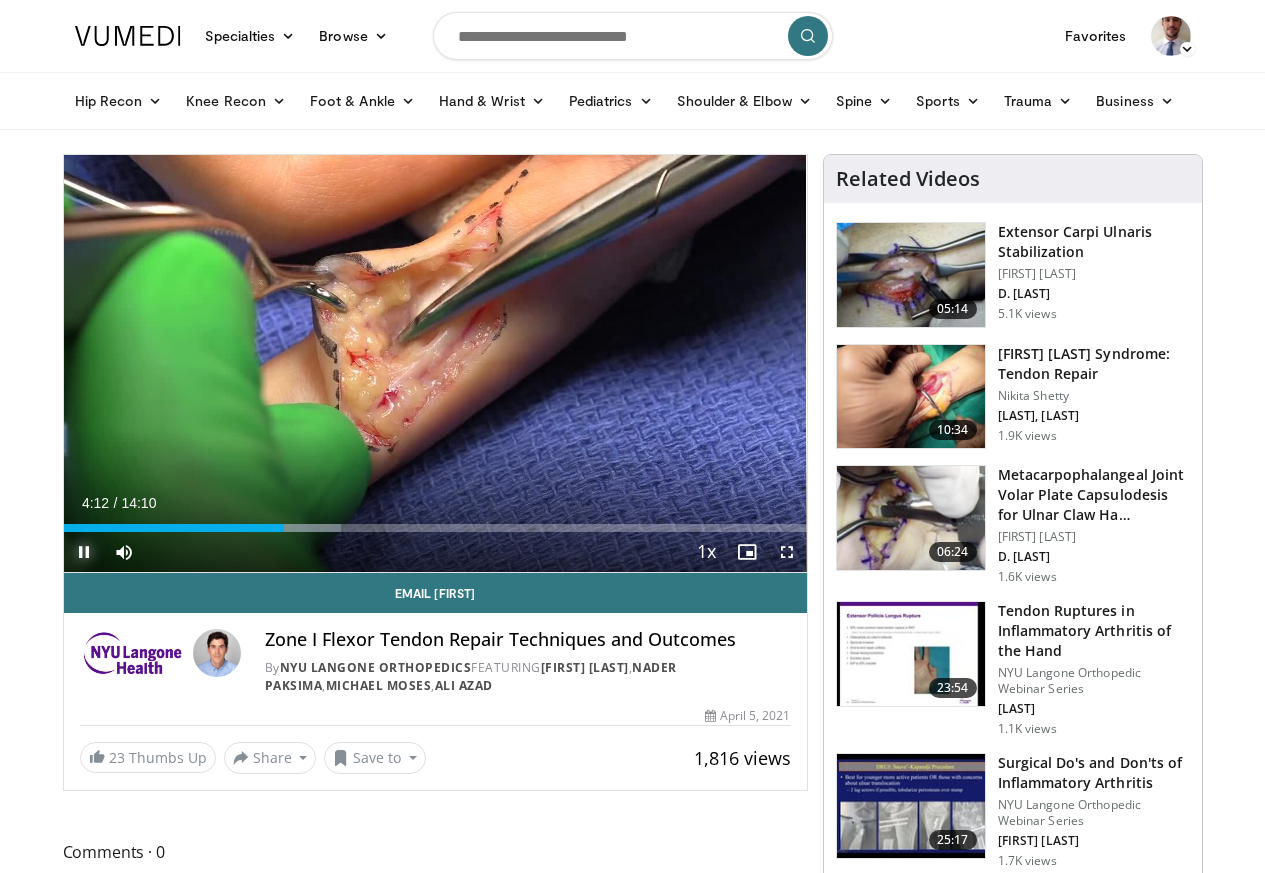 click at bounding box center (84, 552) 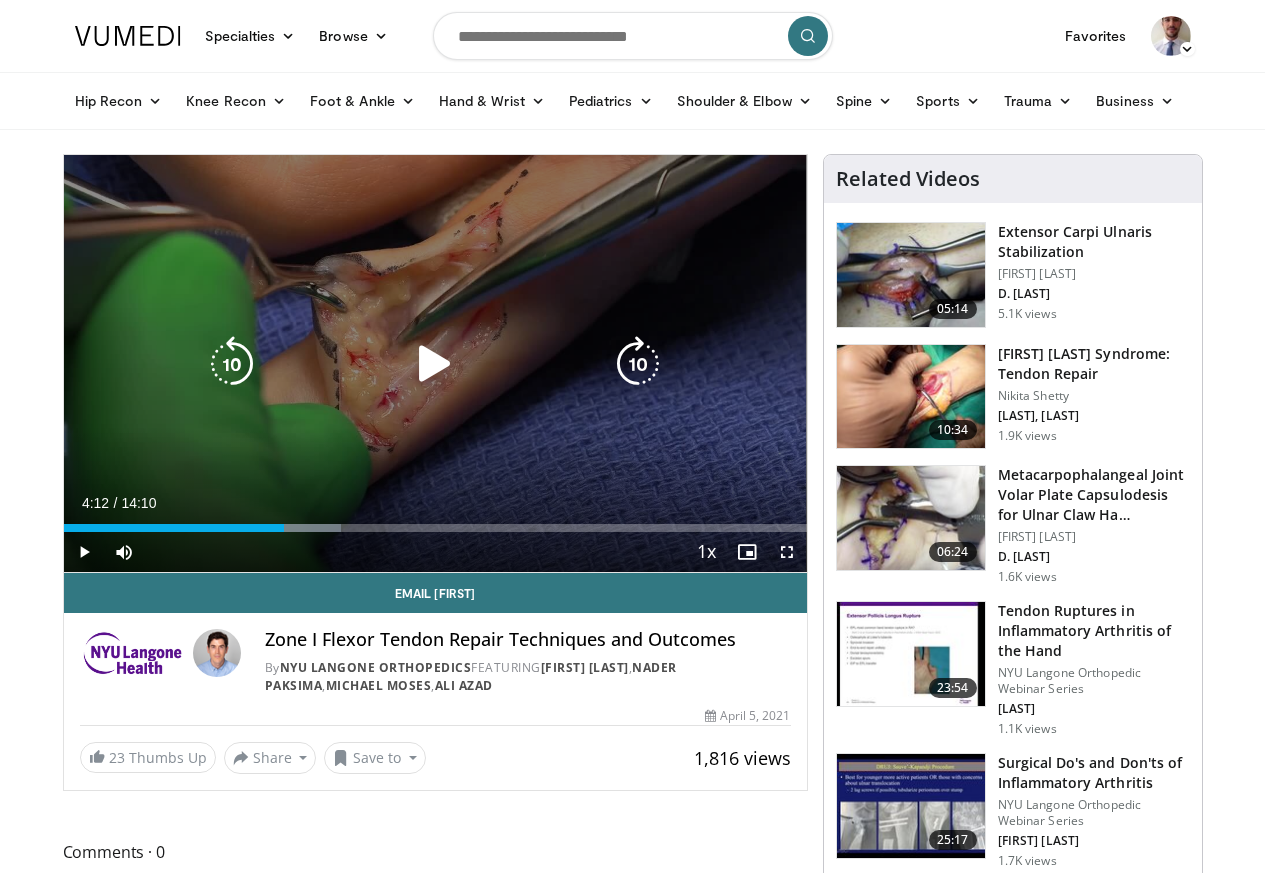 click at bounding box center [435, 364] 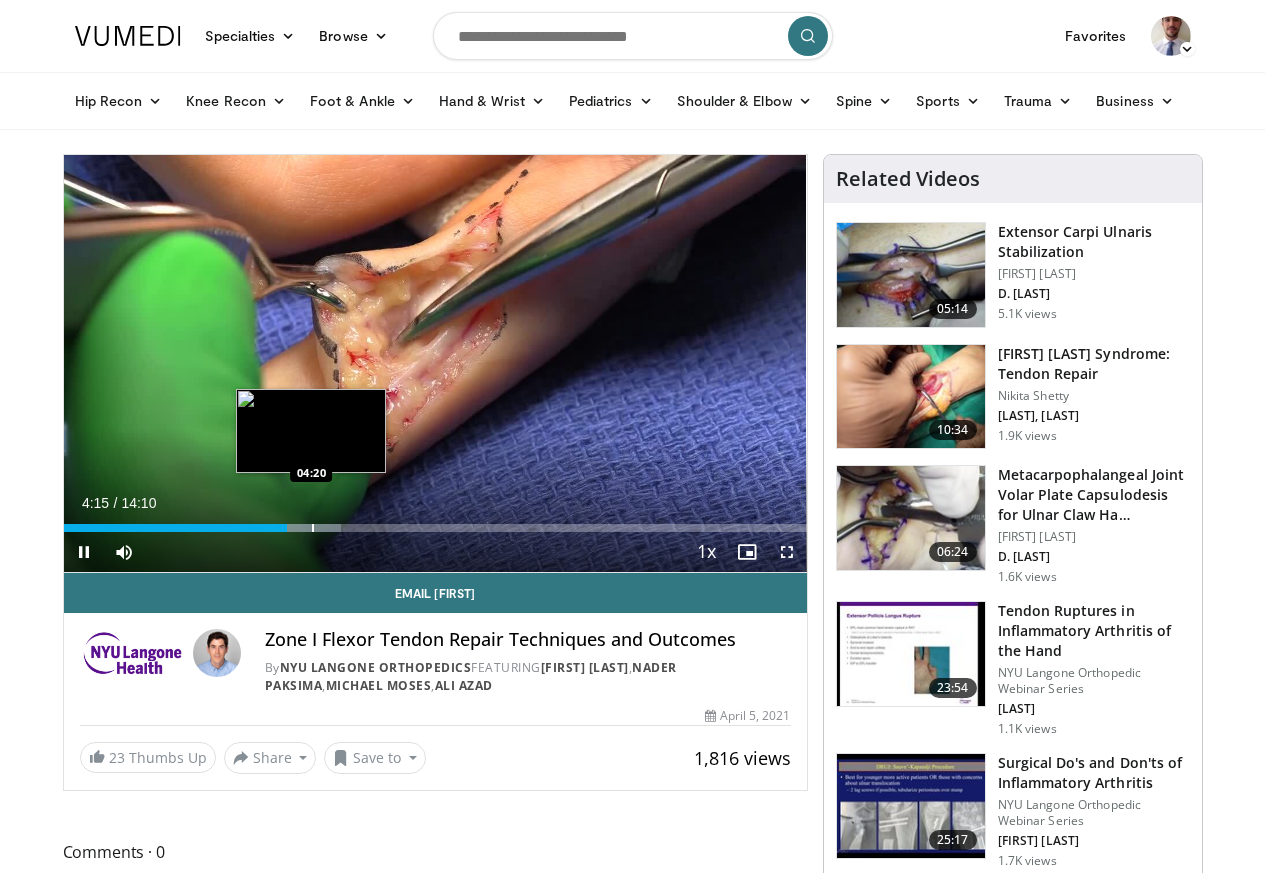 click at bounding box center (313, 528) 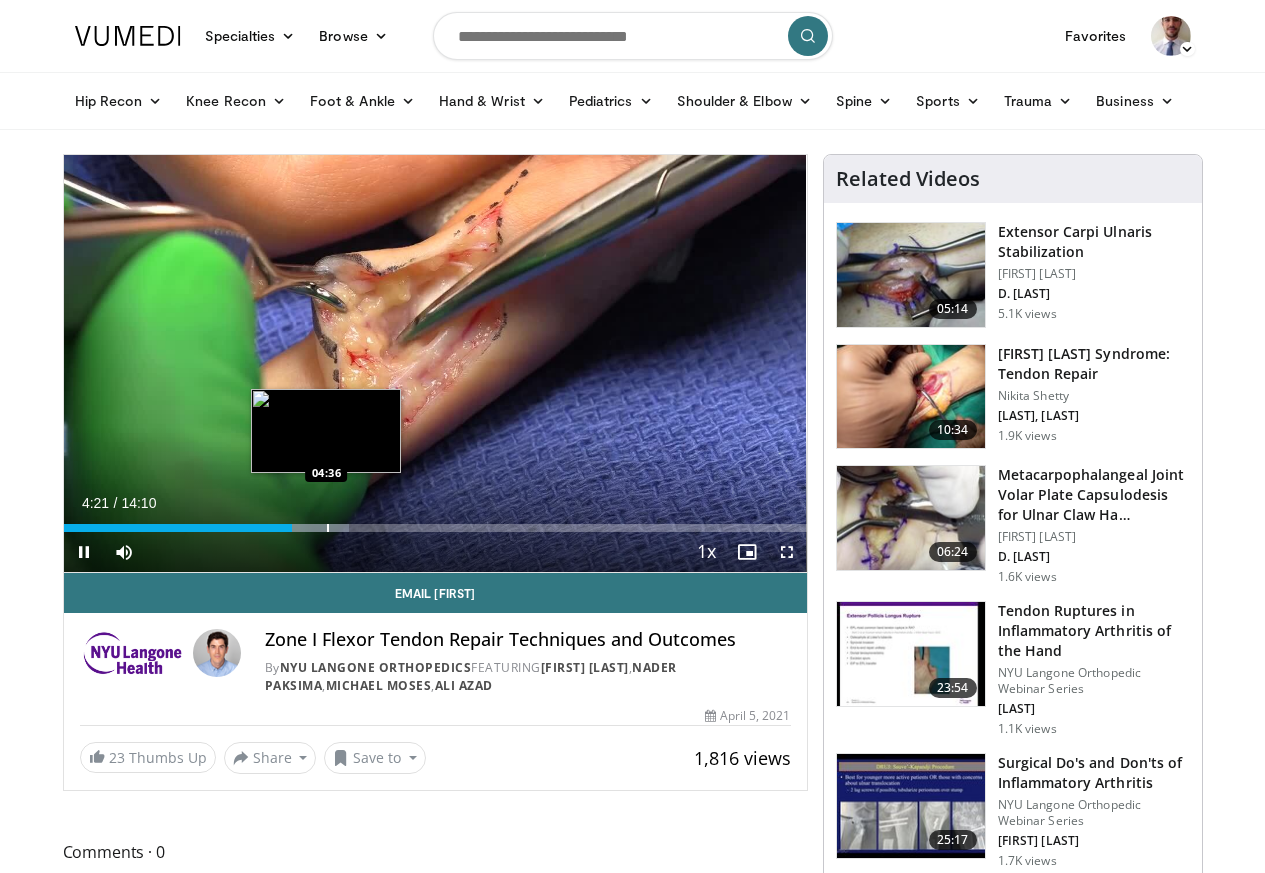 click at bounding box center (328, 528) 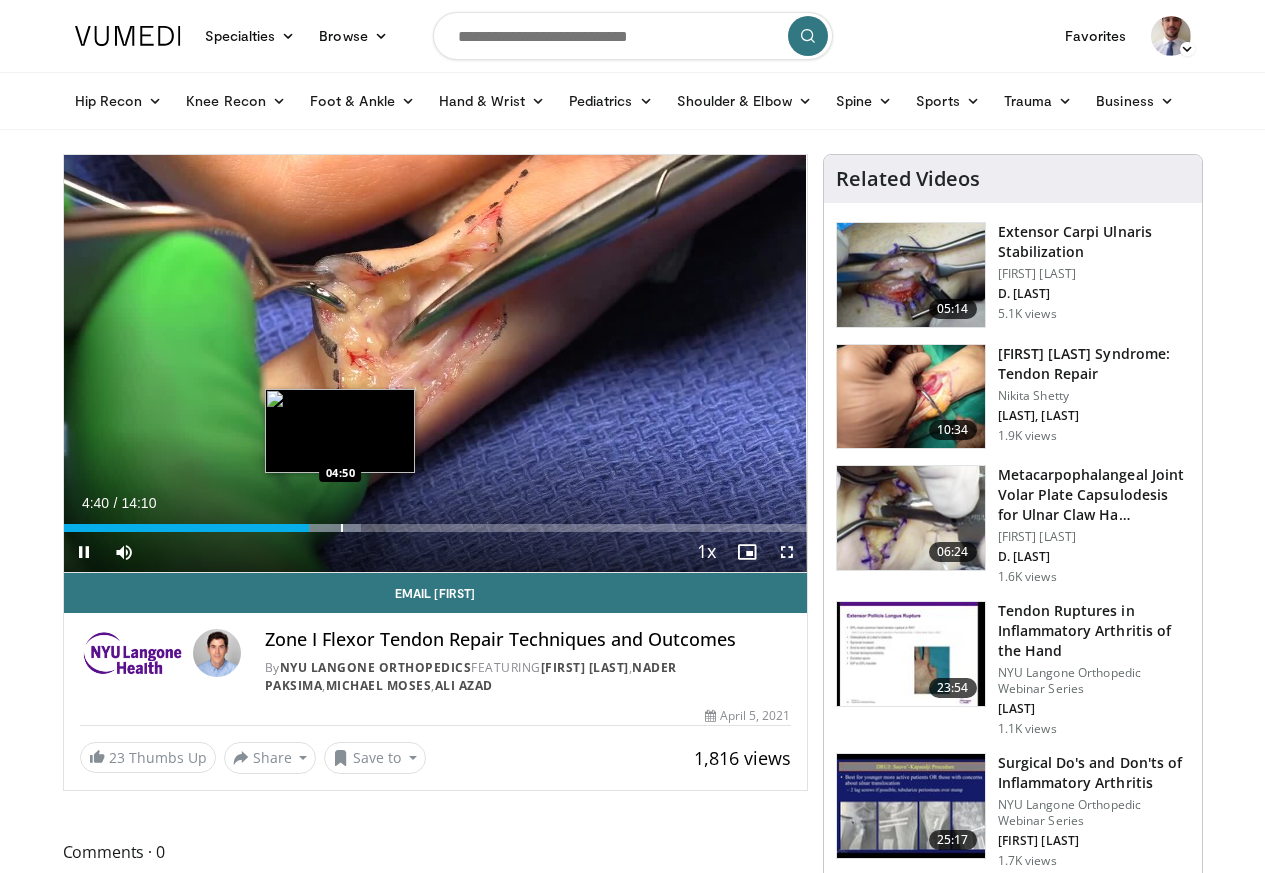 click at bounding box center [342, 528] 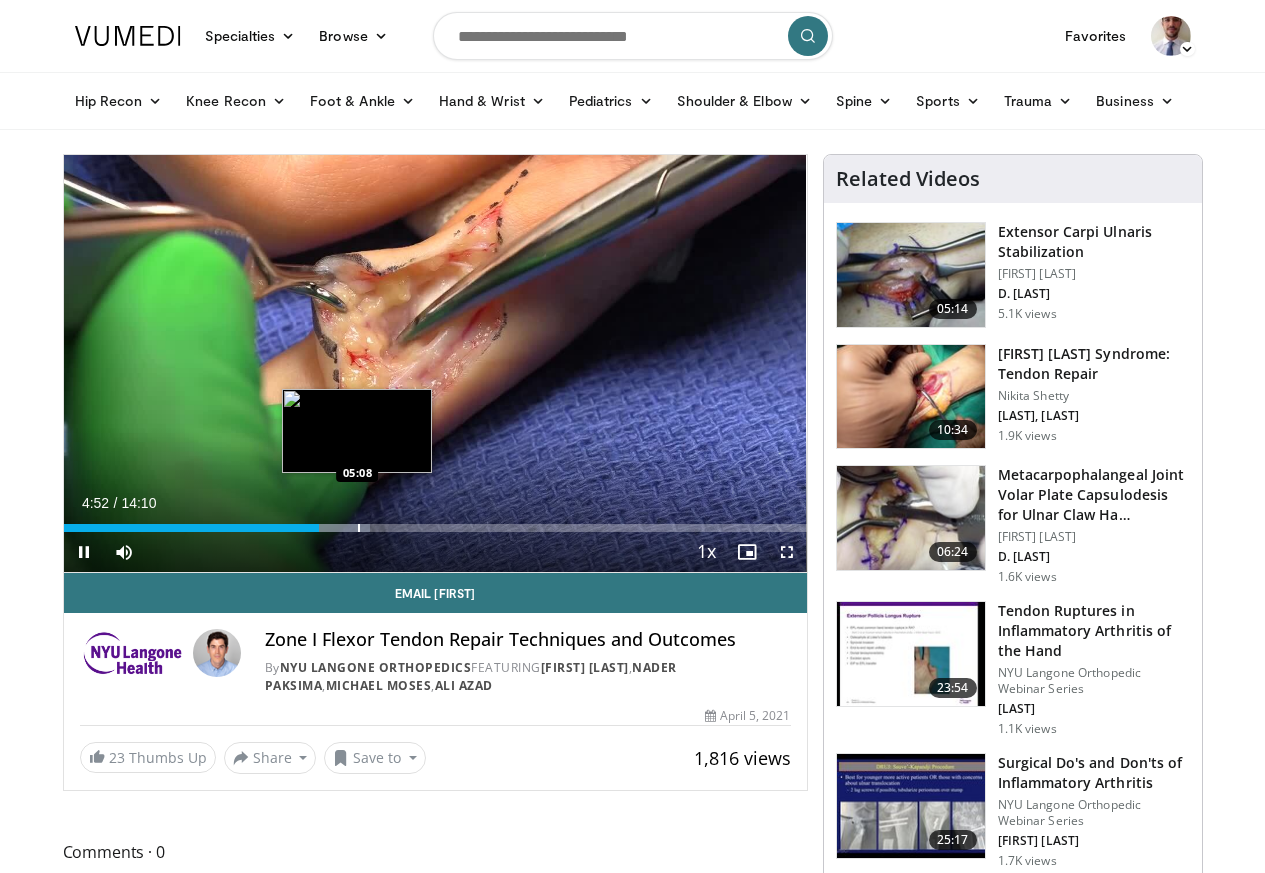 click at bounding box center [359, 528] 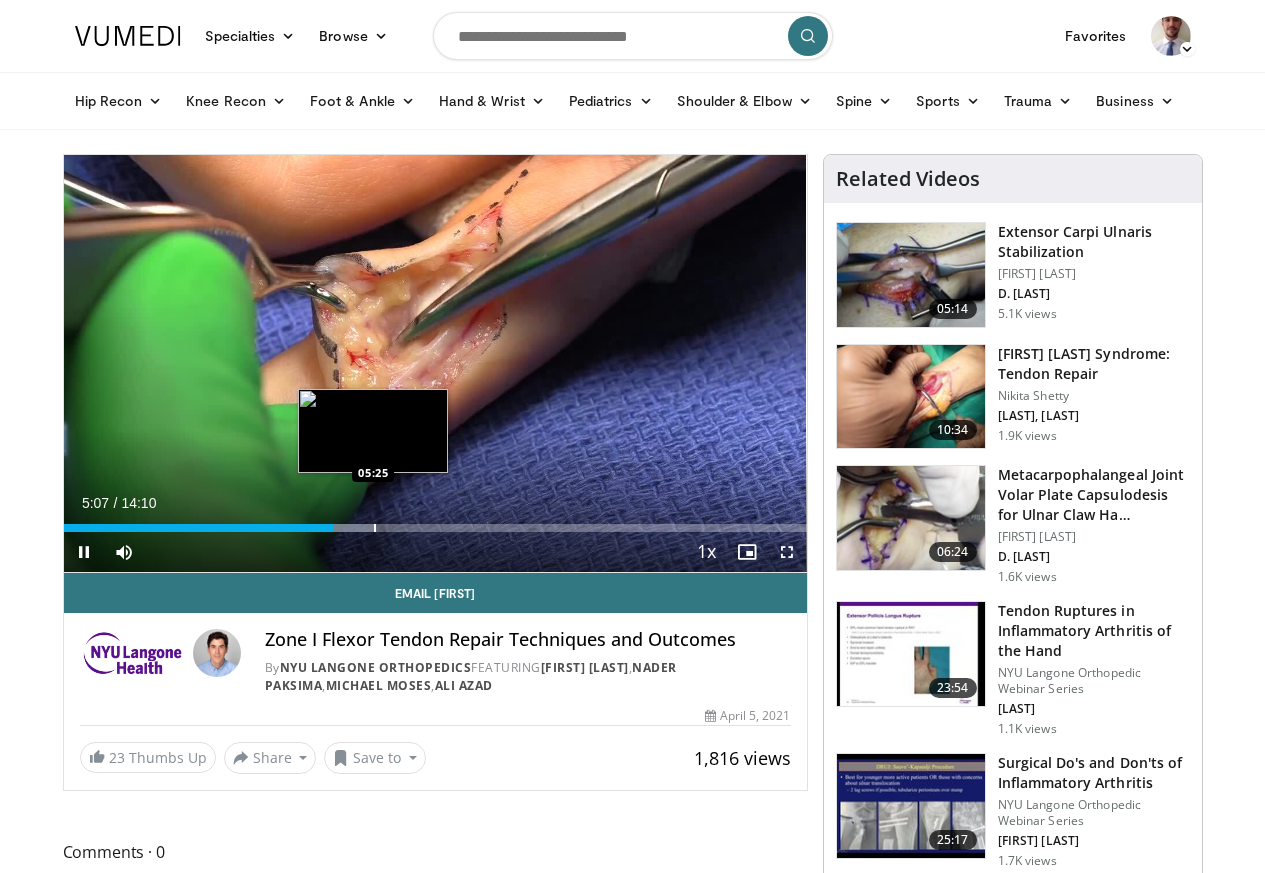 click at bounding box center [375, 528] 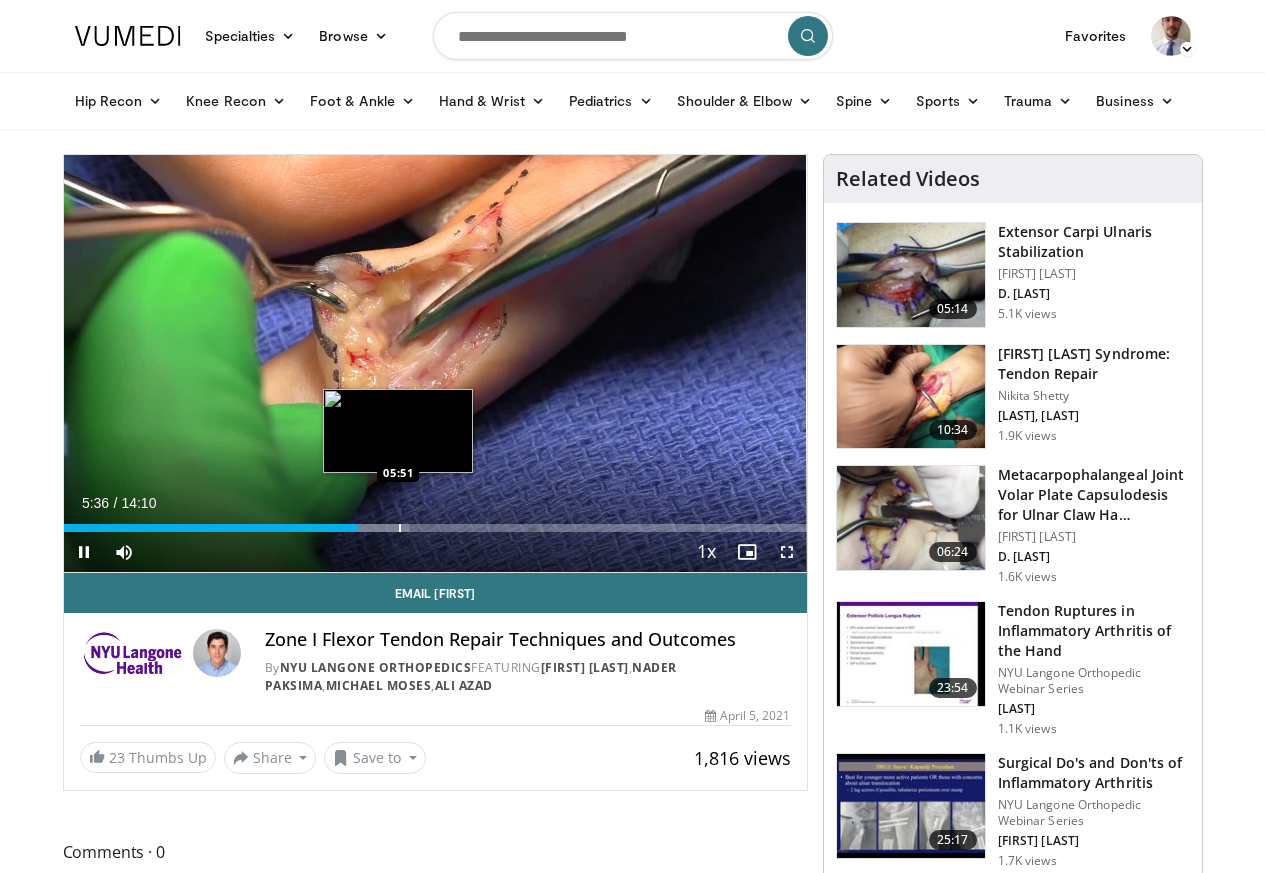 click at bounding box center (400, 528) 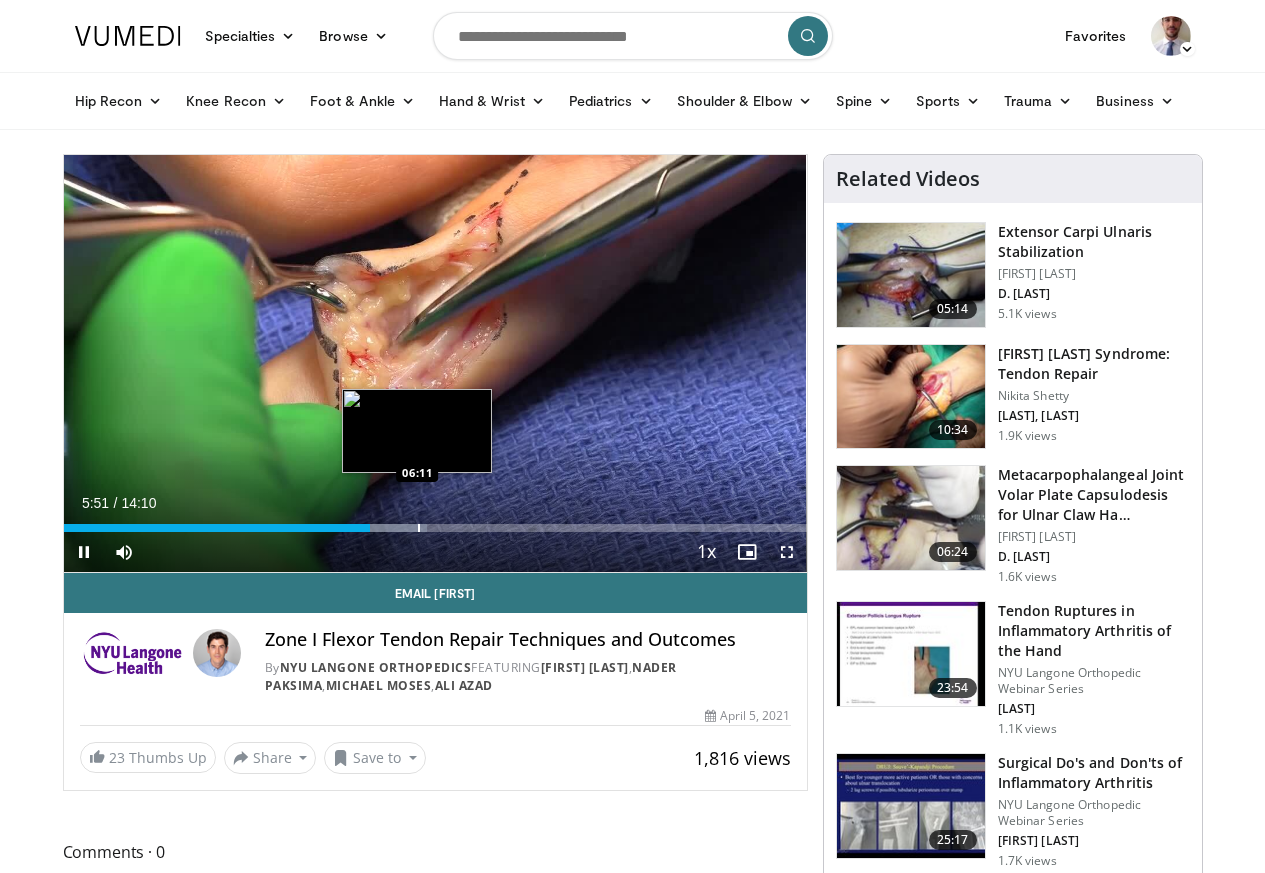 click at bounding box center [419, 528] 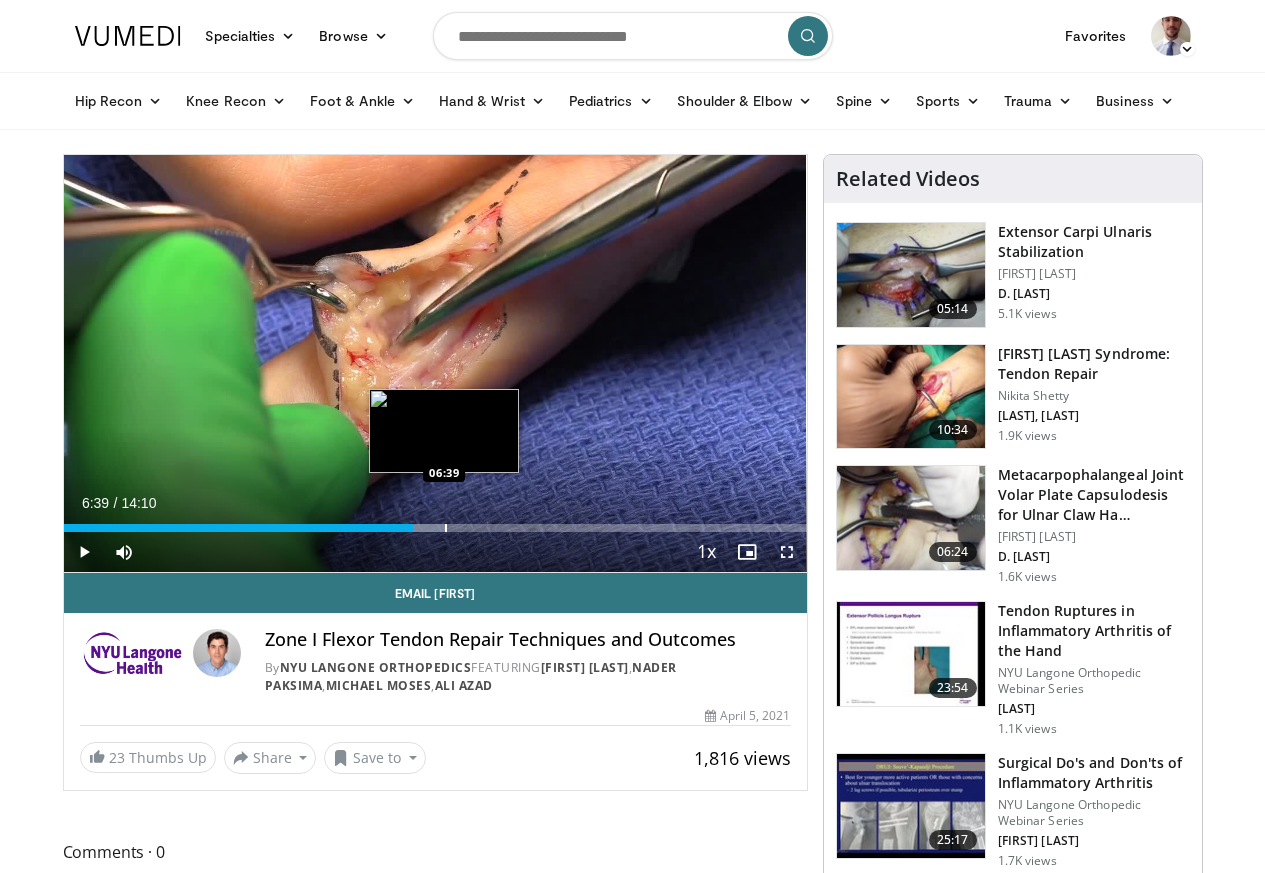 click on "Loaded :  51.33% 06:39 06:39" at bounding box center (435, 522) 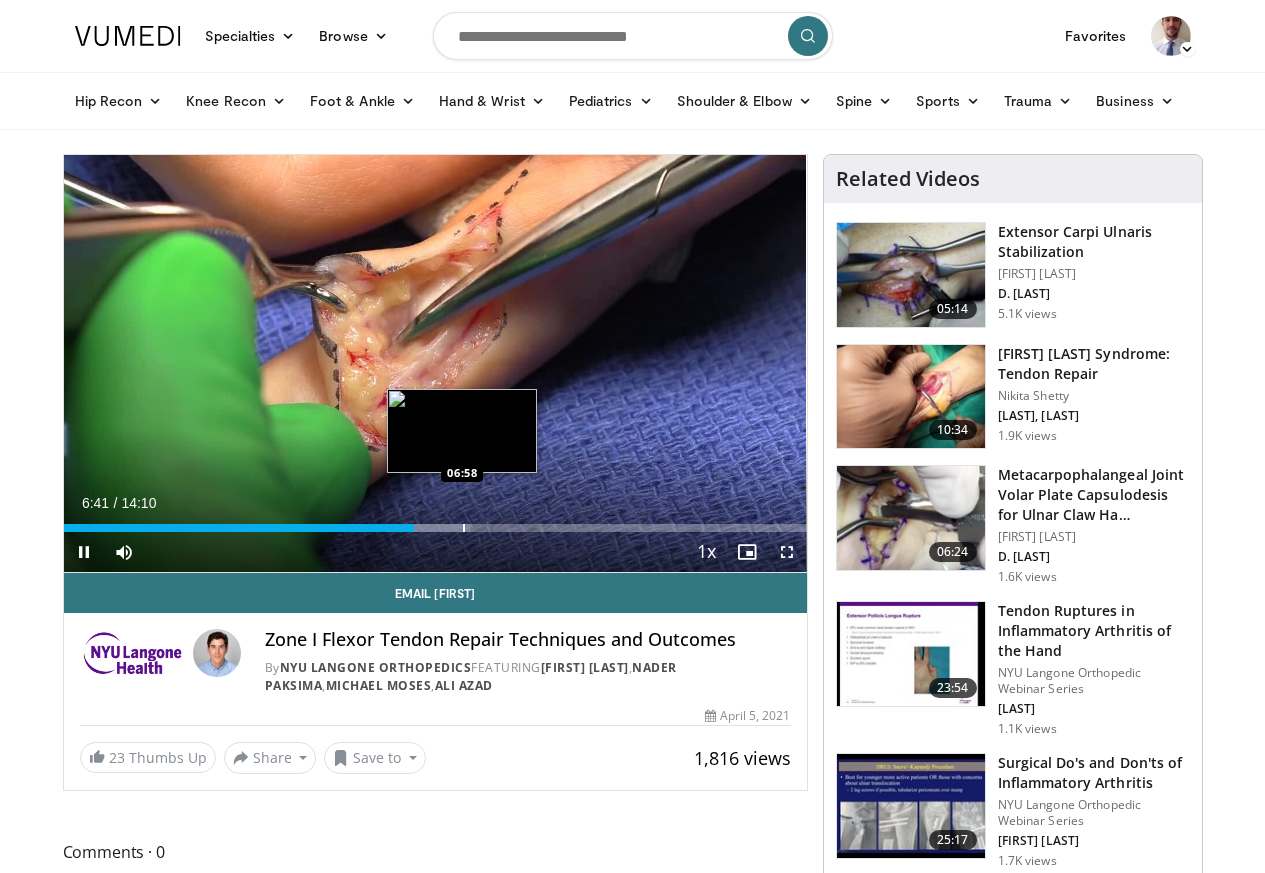 click at bounding box center (464, 528) 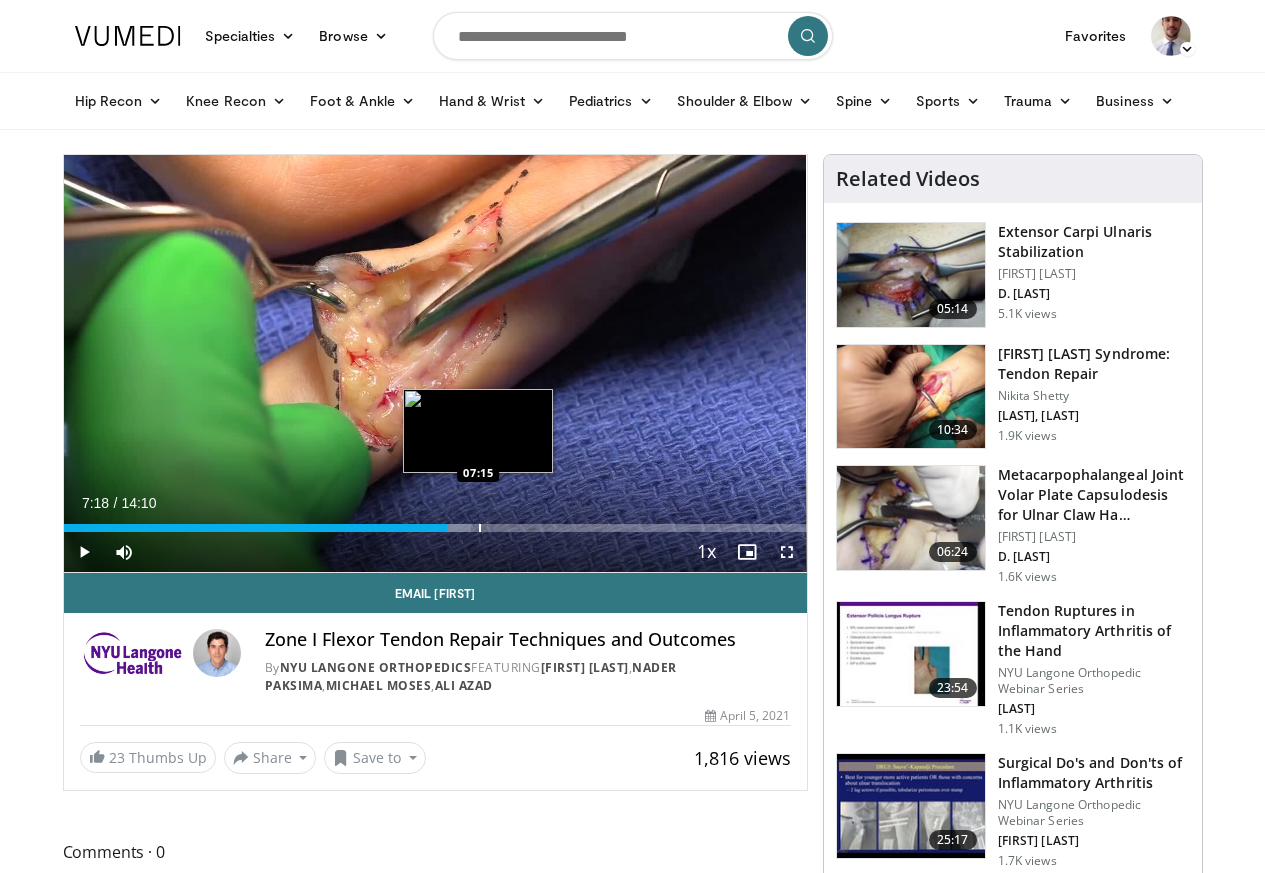 click on "Loaded :  54.83% 06:58 07:15" at bounding box center (435, 528) 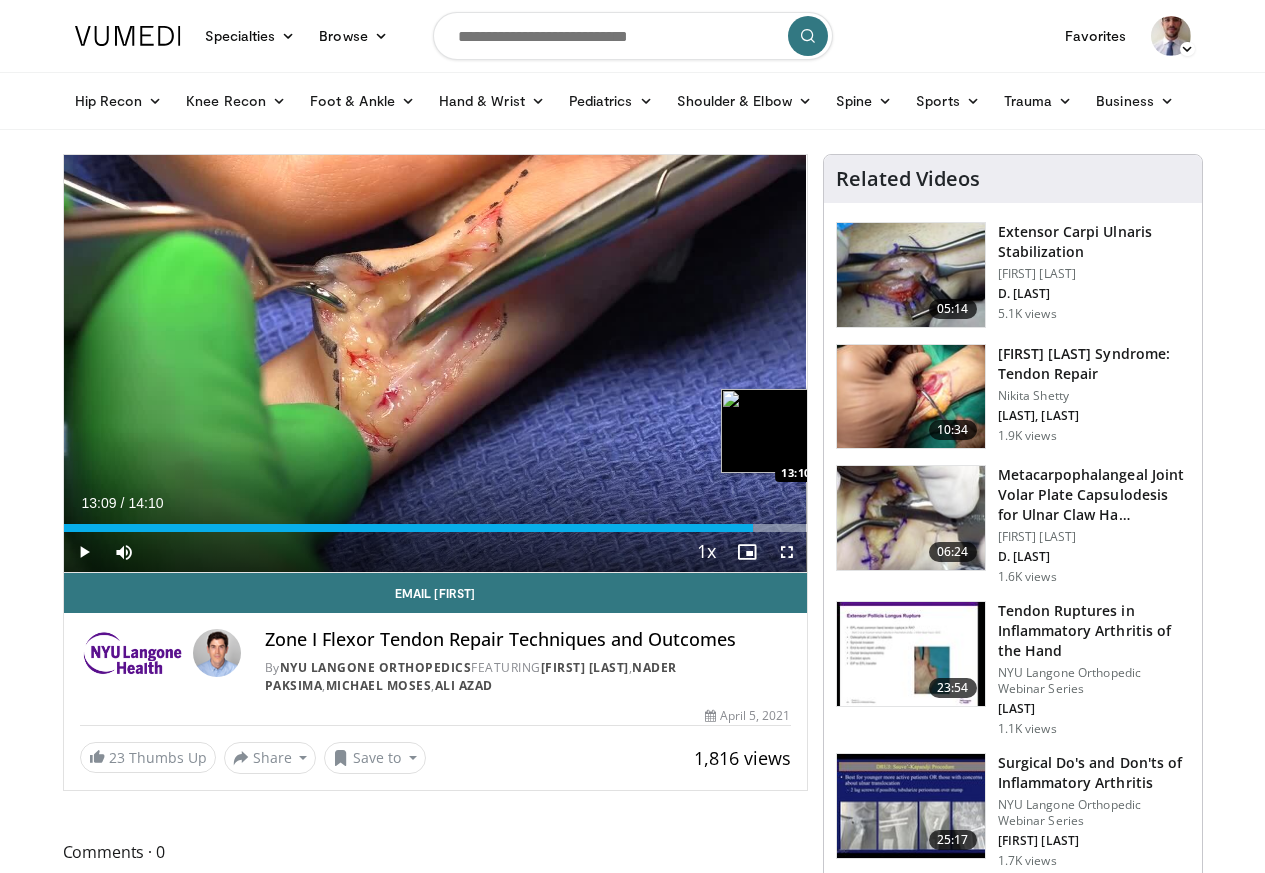 click on "13:09" at bounding box center [409, 528] 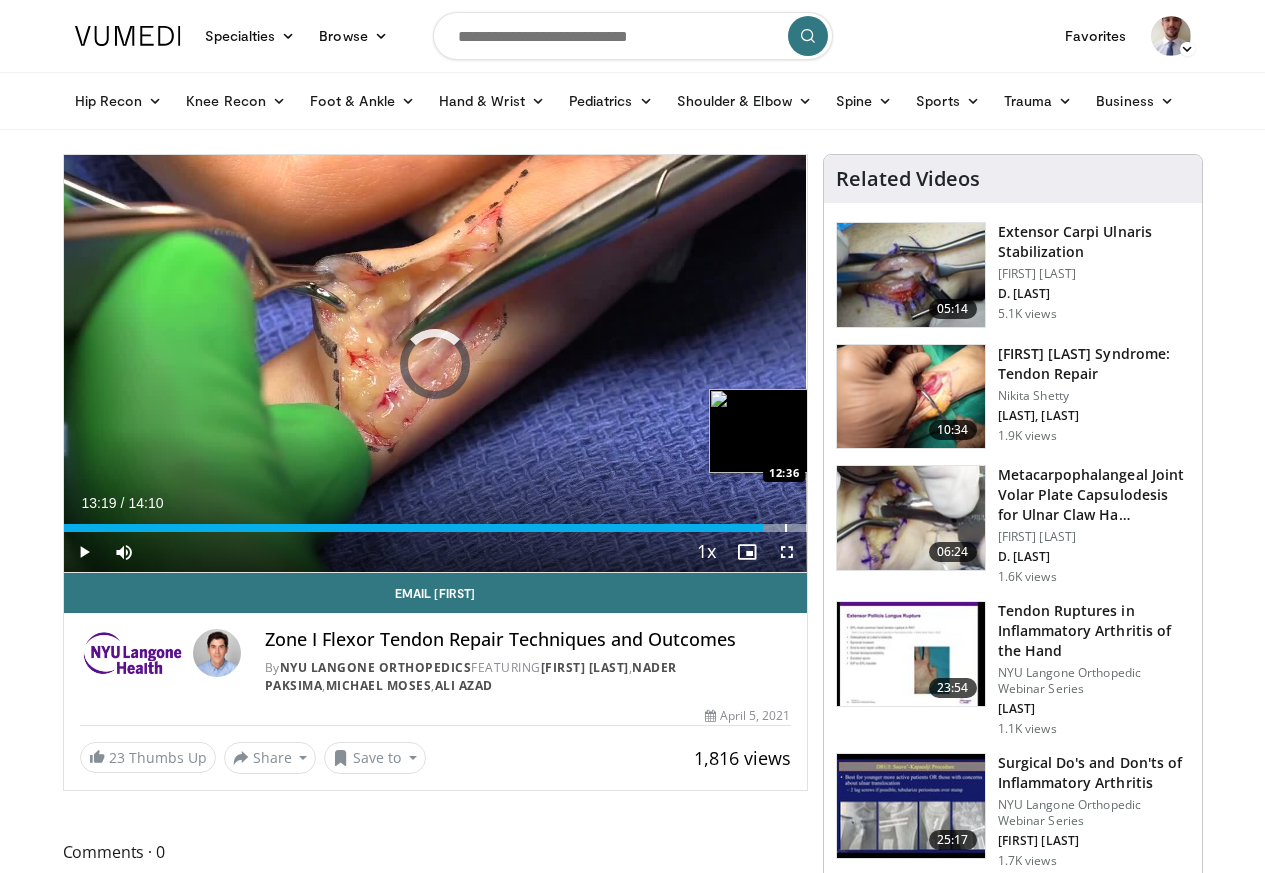 click at bounding box center (786, 528) 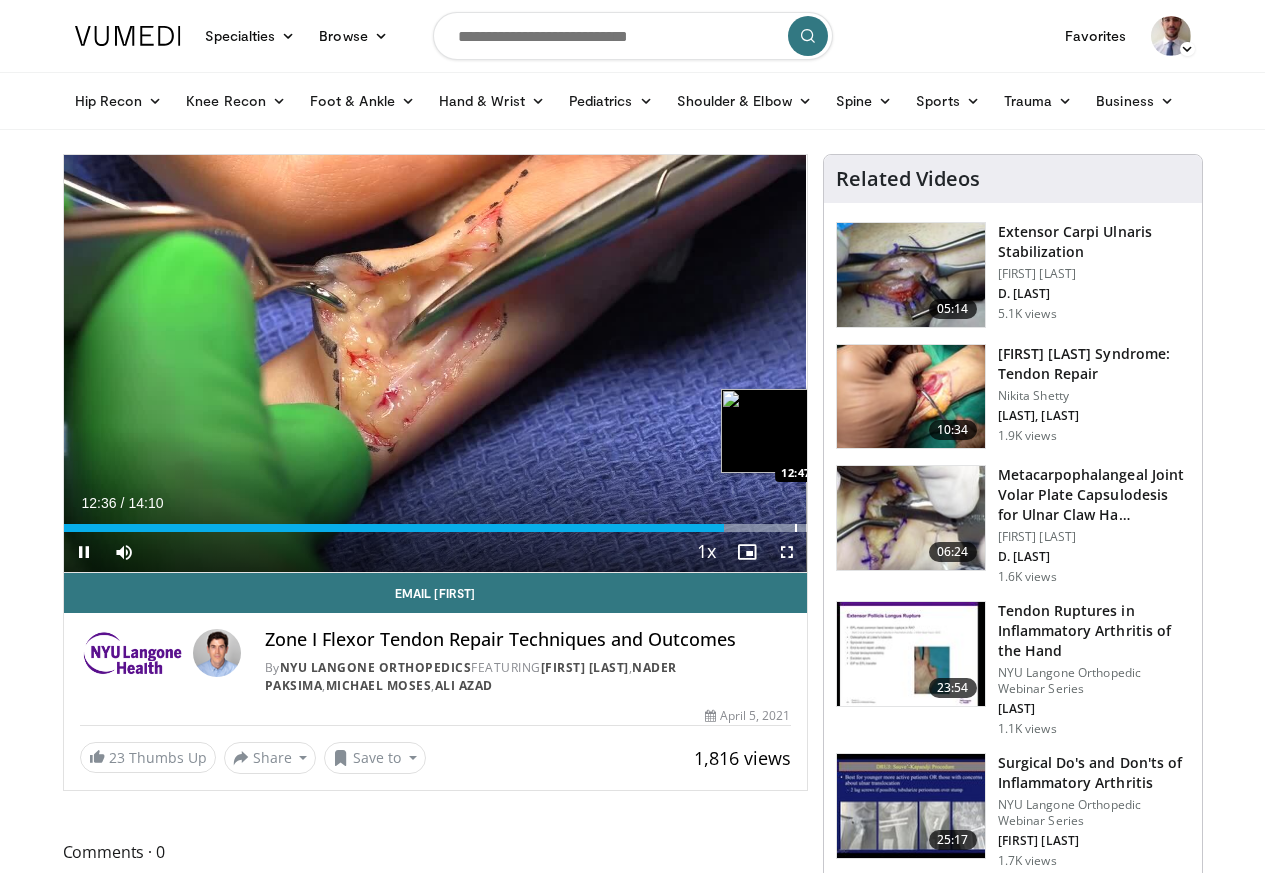 click at bounding box center (796, 528) 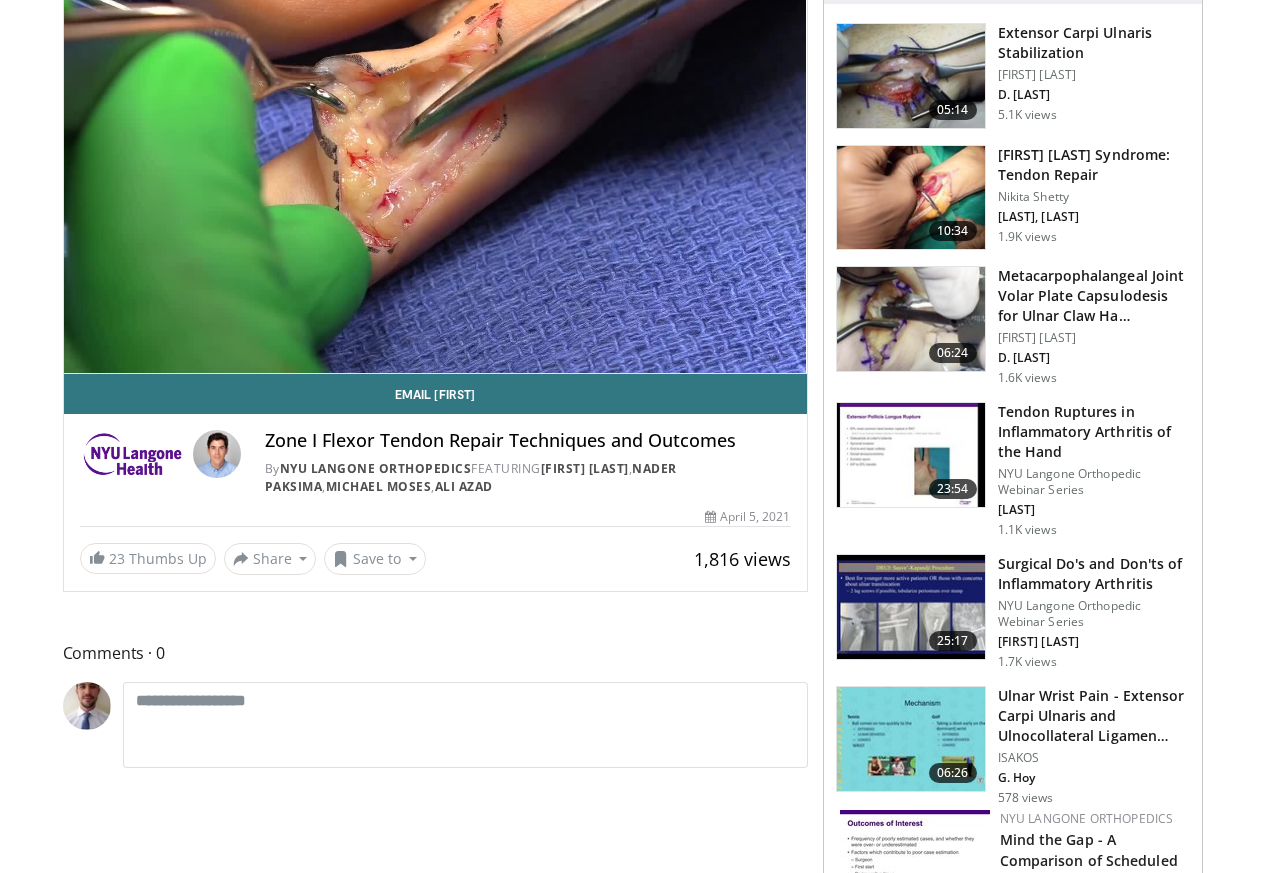 scroll, scrollTop: 200, scrollLeft: 0, axis: vertical 